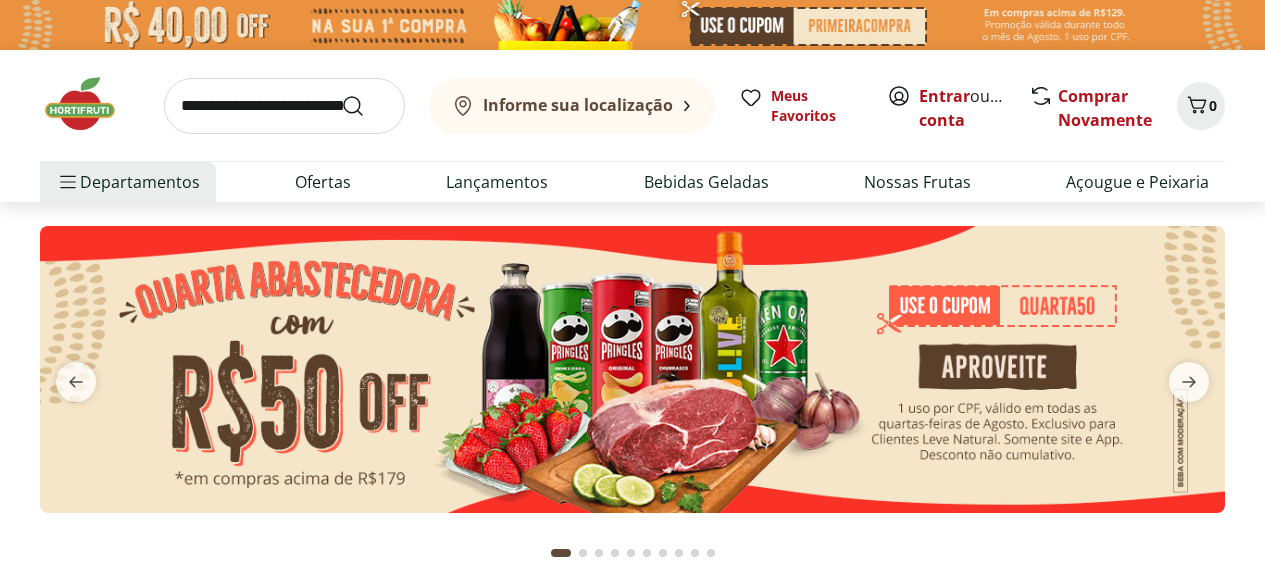 scroll, scrollTop: 0, scrollLeft: 0, axis: both 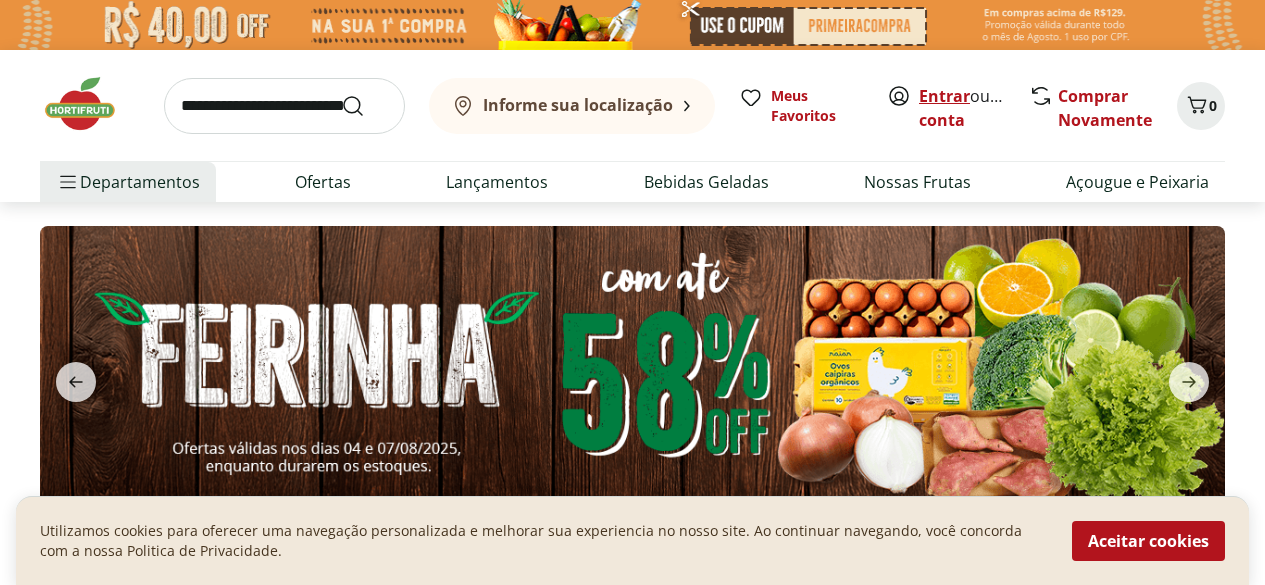 click on "Entrar" at bounding box center [944, 96] 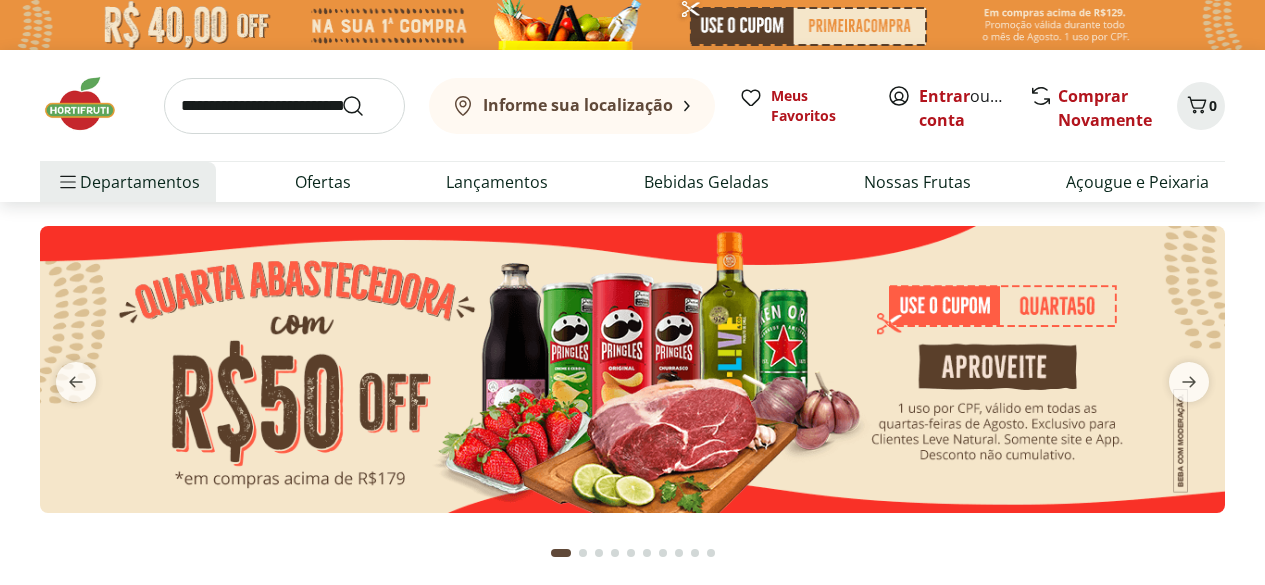 scroll, scrollTop: 0, scrollLeft: 0, axis: both 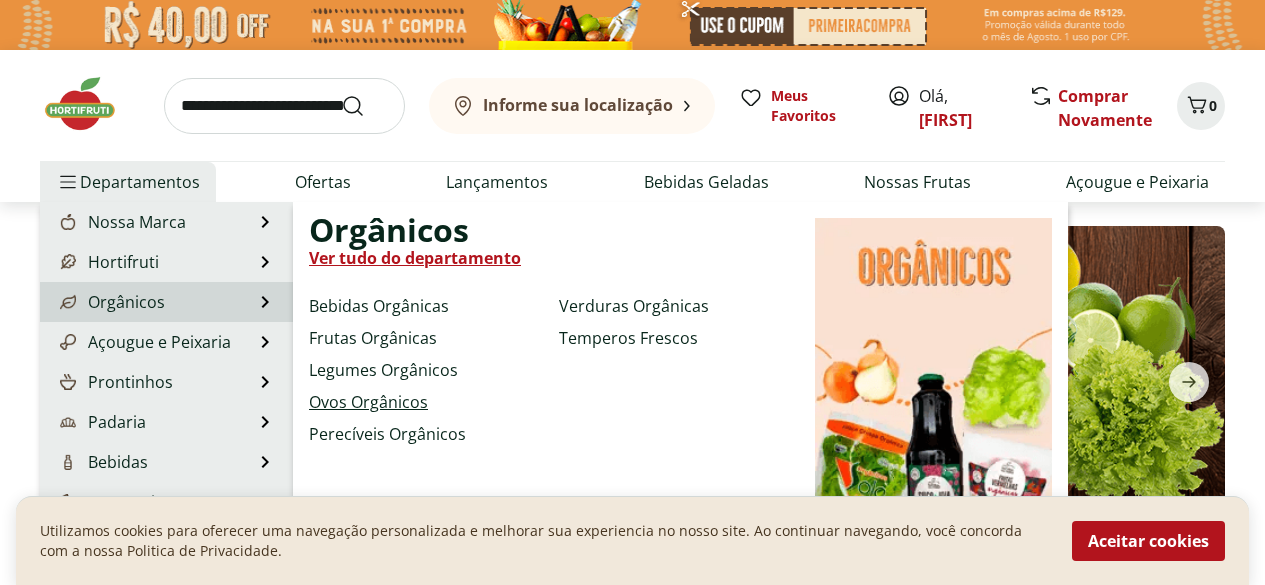 click on "Ovos Orgânicos" at bounding box center (368, 402) 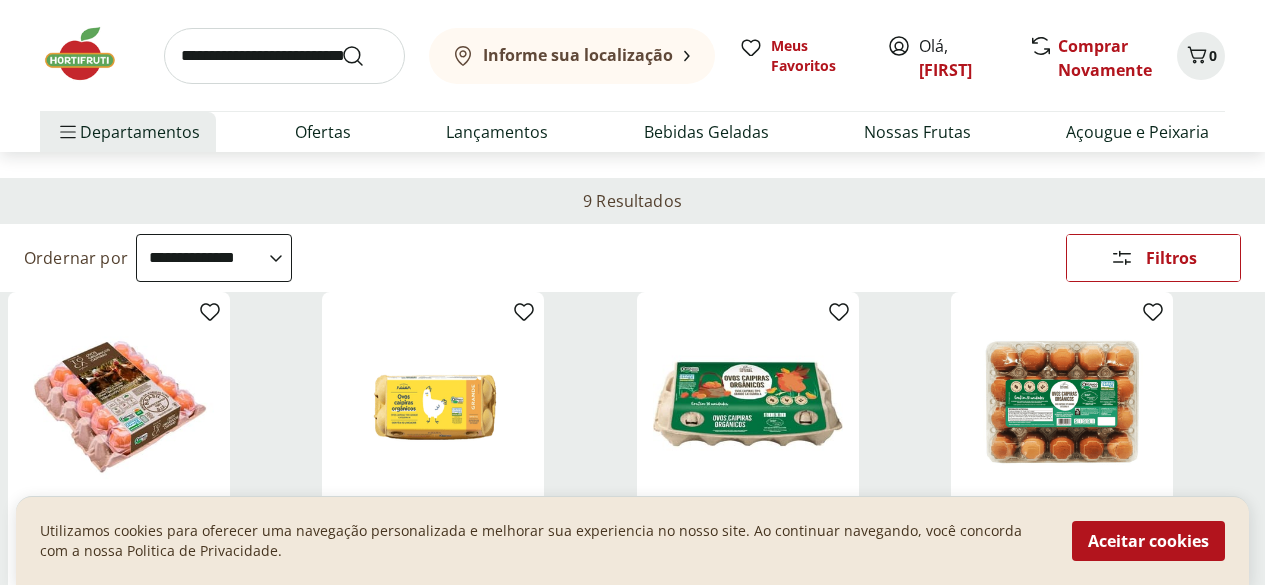 scroll, scrollTop: 100, scrollLeft: 0, axis: vertical 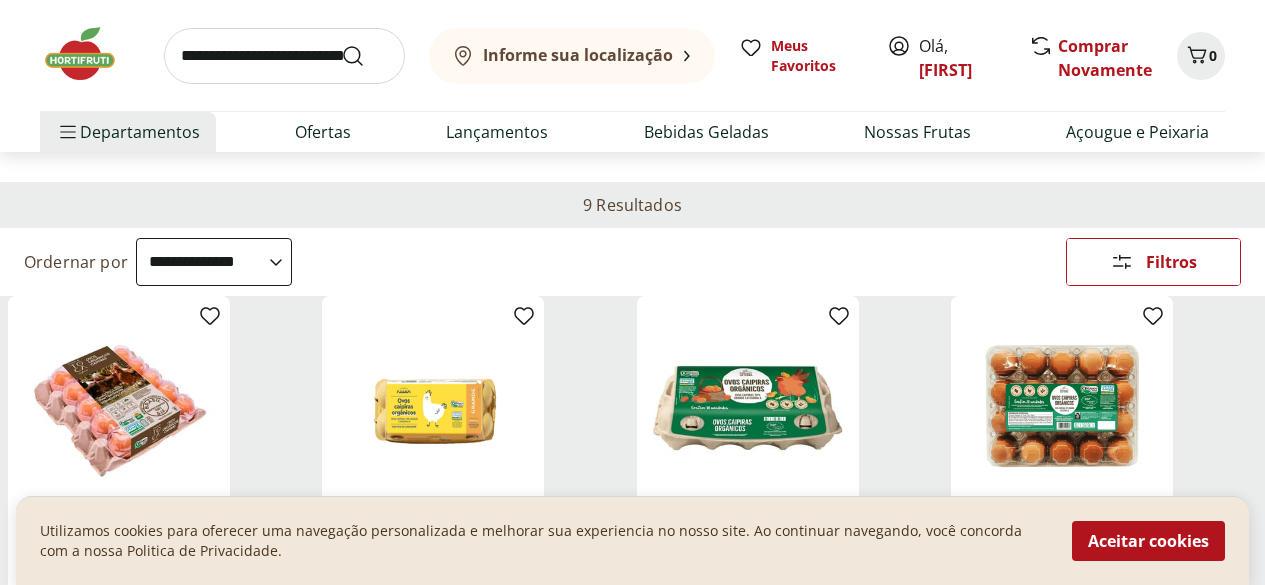 click on "**********" at bounding box center (214, 262) 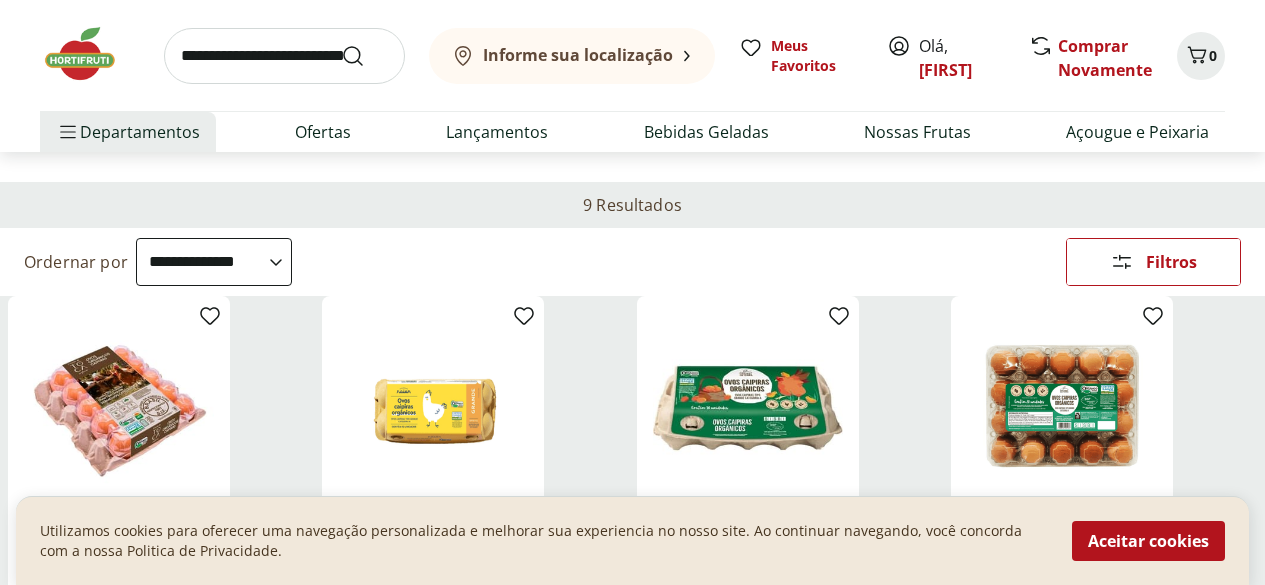 click on "**********" at bounding box center (214, 262) 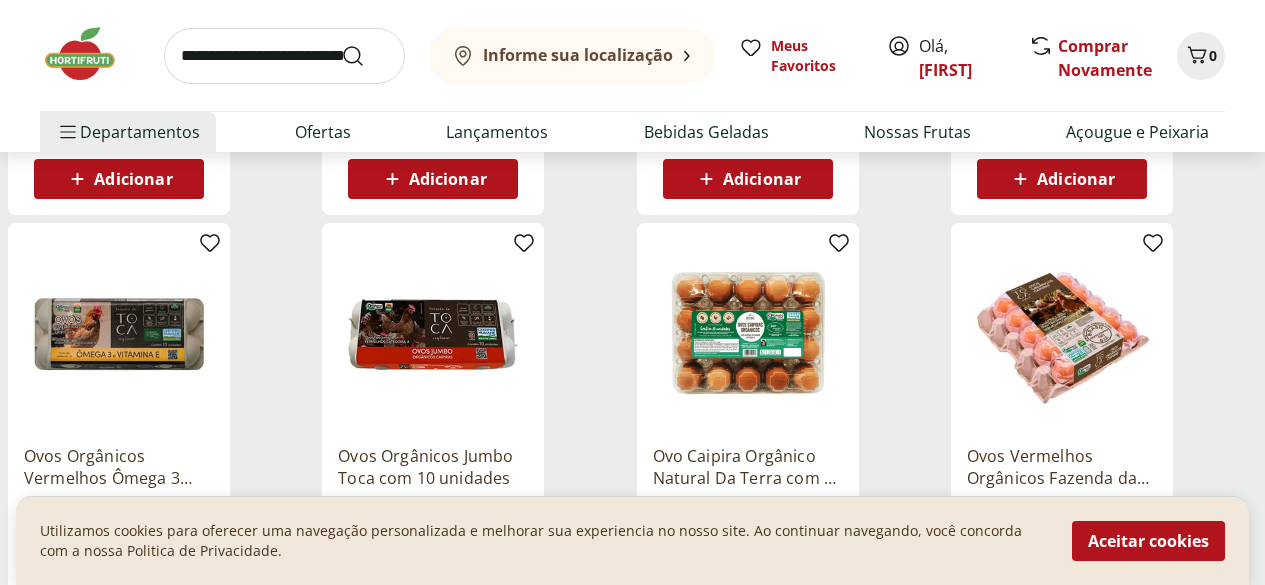 scroll, scrollTop: 600, scrollLeft: 0, axis: vertical 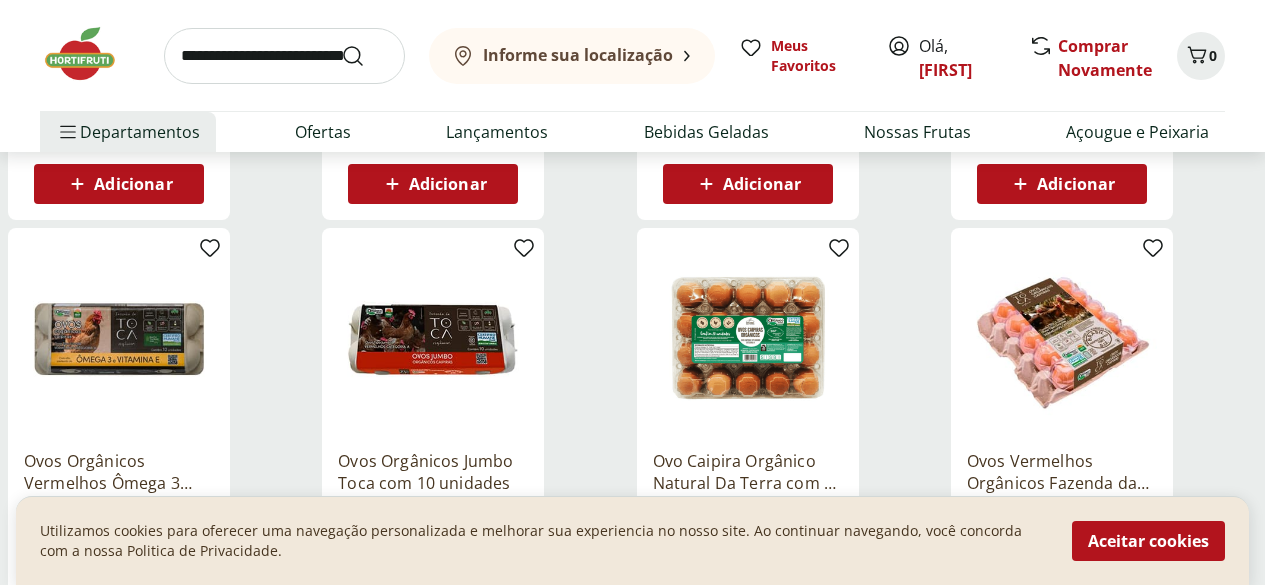 click on "Aceitar cookies" at bounding box center [1148, 541] 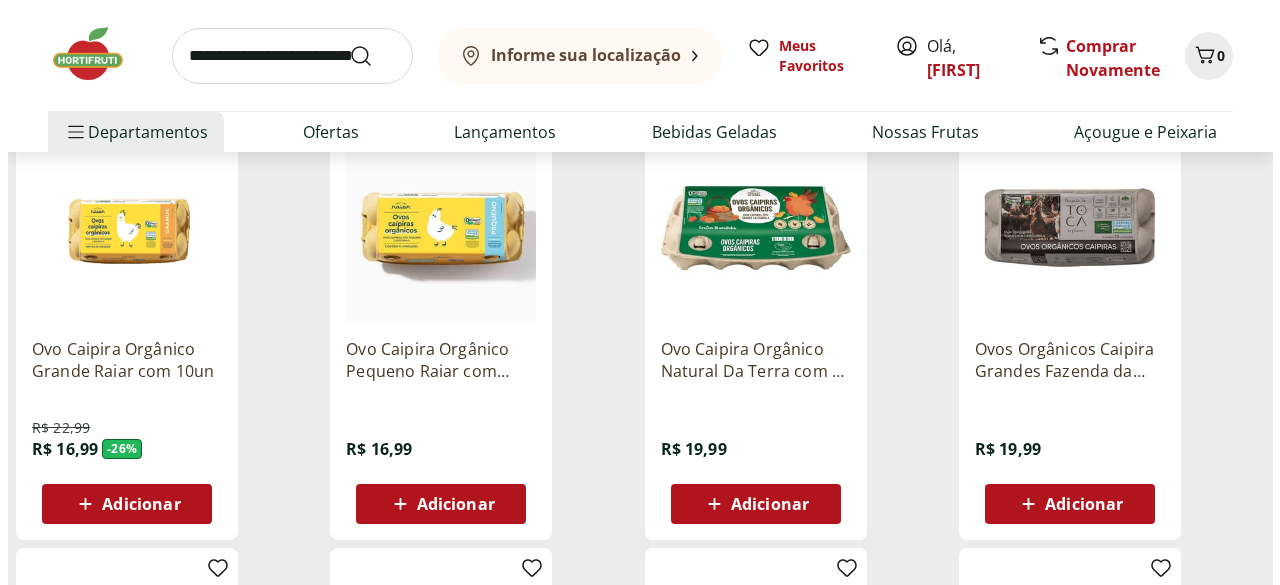 scroll, scrollTop: 300, scrollLeft: 0, axis: vertical 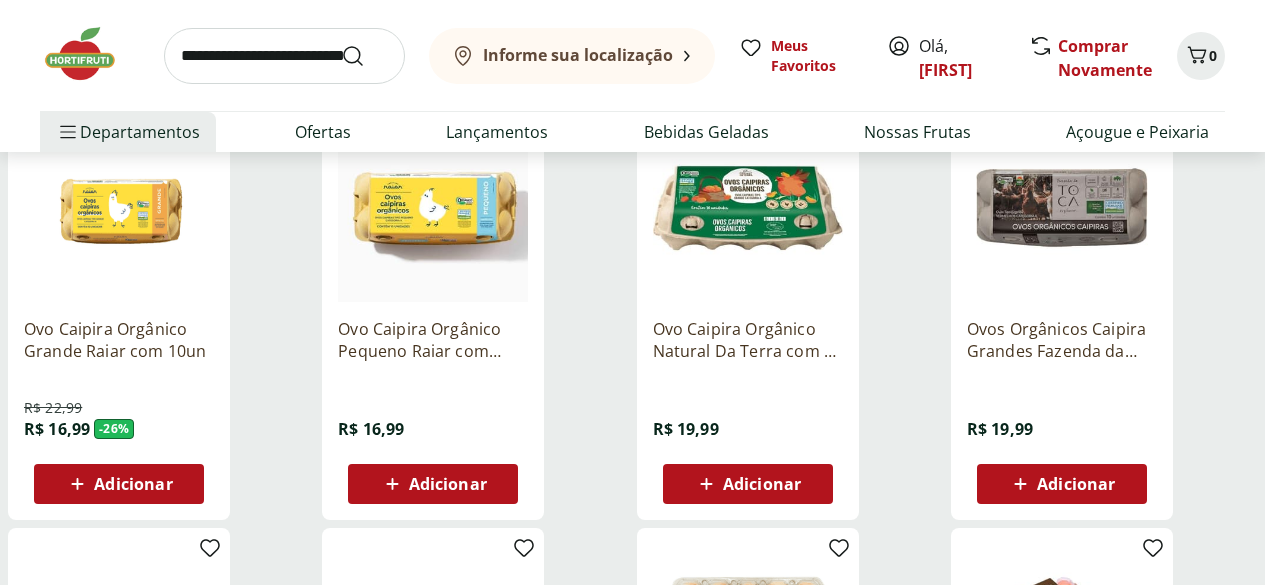click 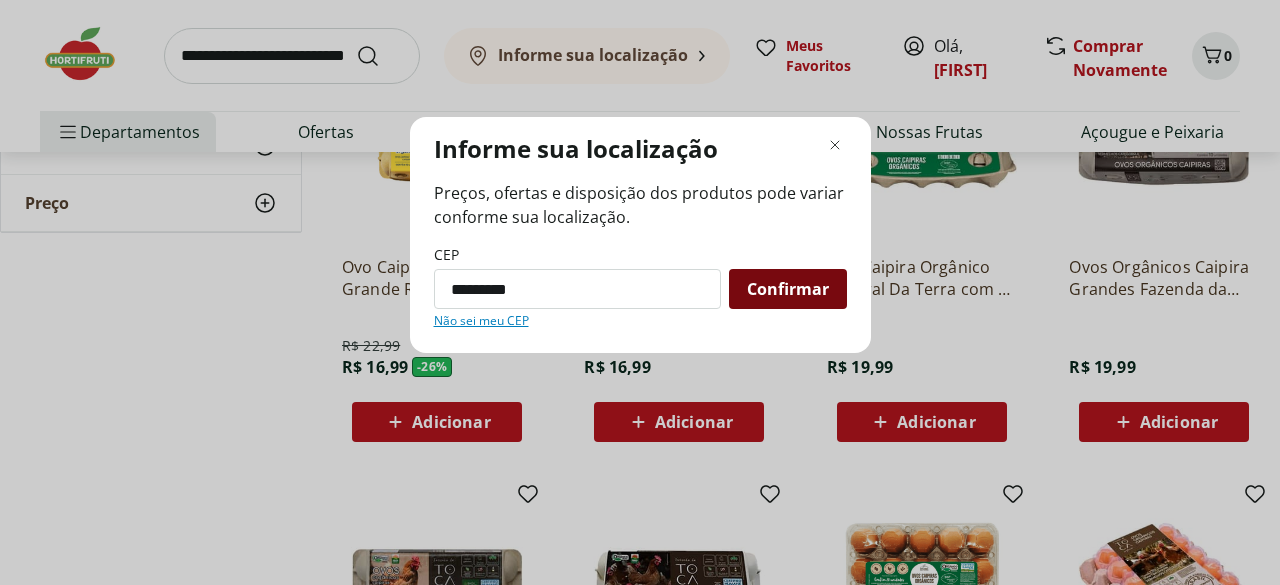 type on "*********" 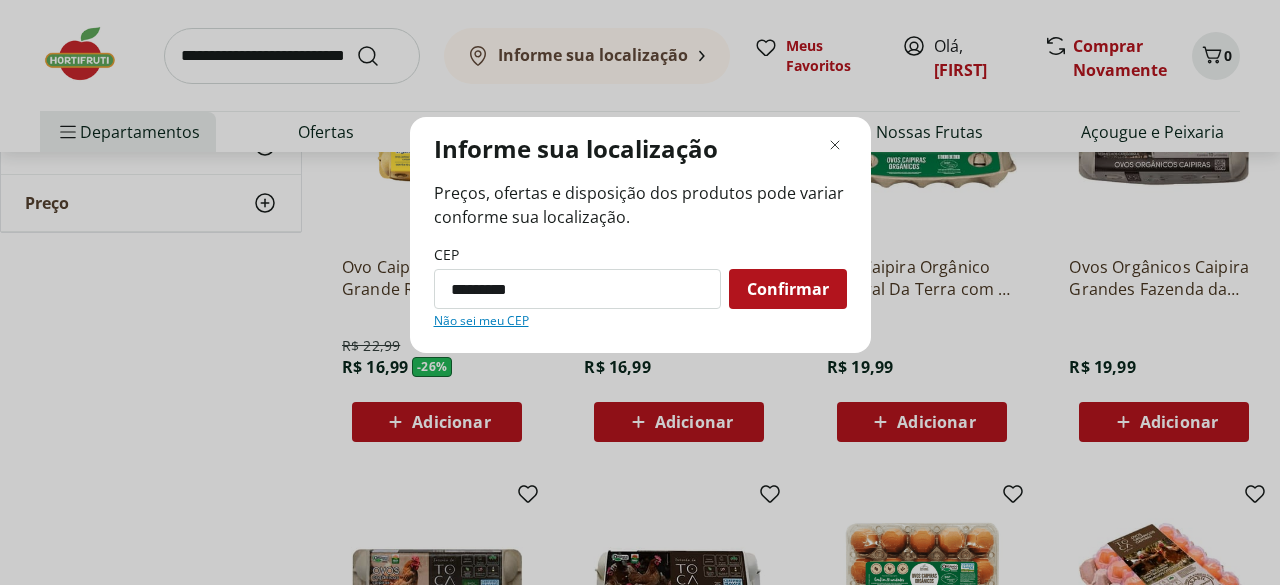 click on "Confirmar" at bounding box center [788, 289] 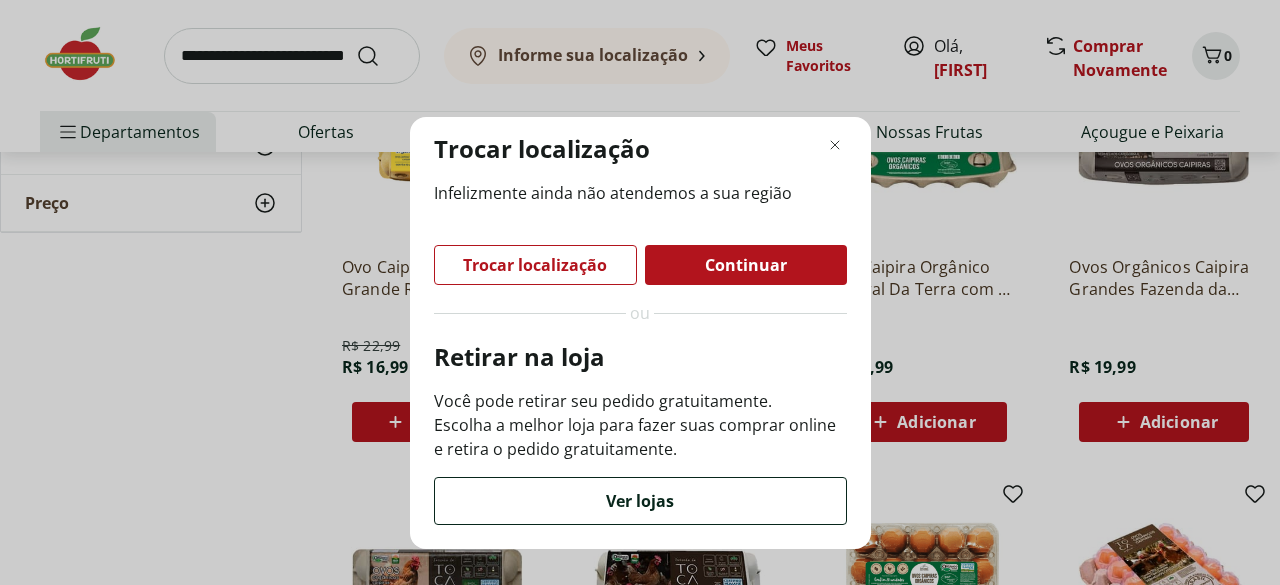 click on "Ver lojas" at bounding box center (640, 501) 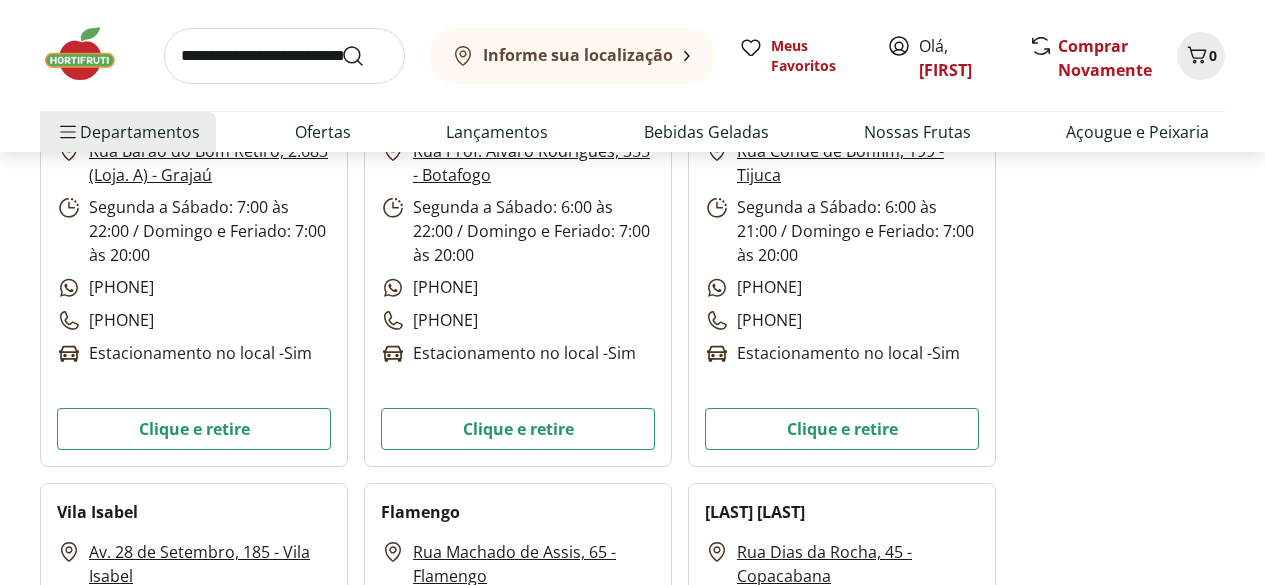 scroll, scrollTop: 900, scrollLeft: 0, axis: vertical 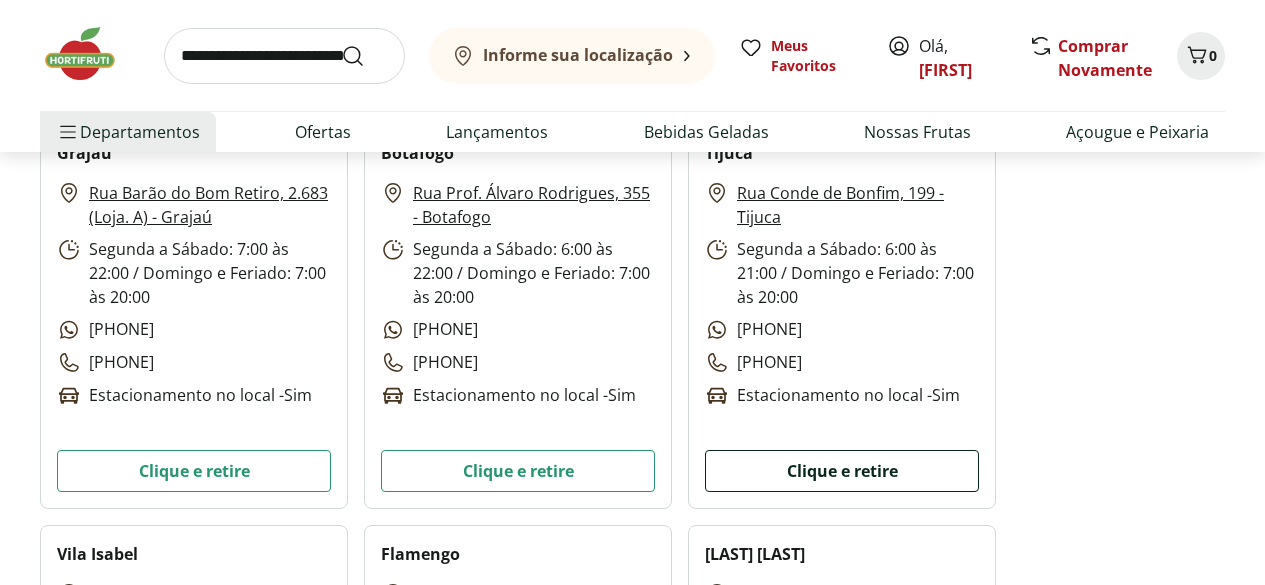 click on "Clique e retire" at bounding box center (842, 471) 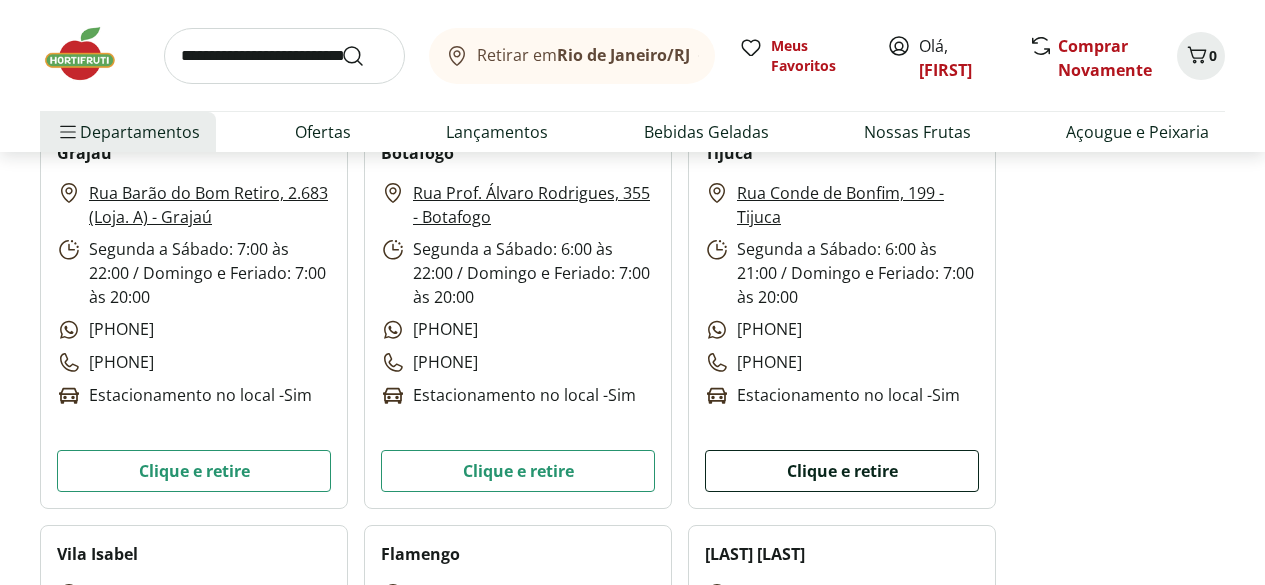 click on "Clique e retire" at bounding box center [842, 471] 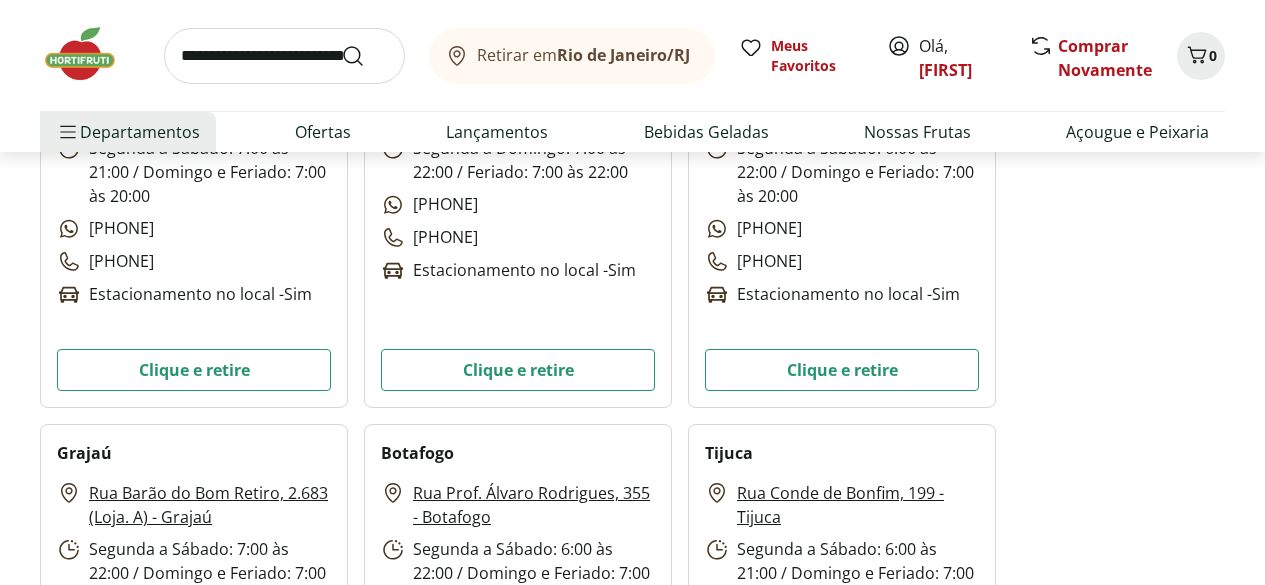 scroll, scrollTop: 0, scrollLeft: 0, axis: both 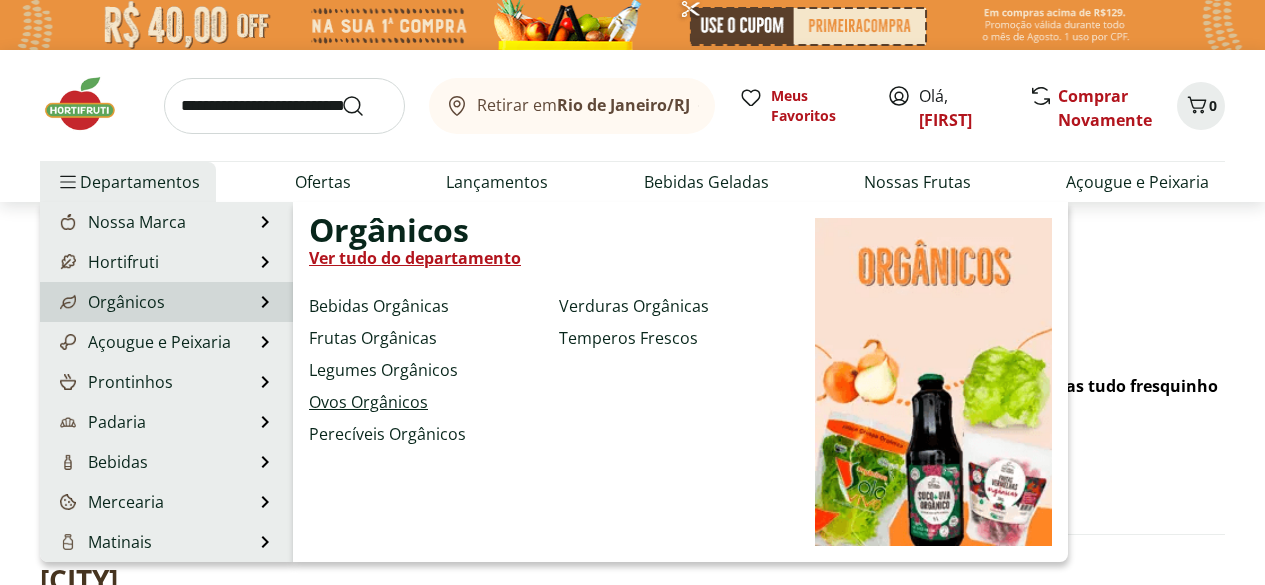 click on "Ovos Orgânicos" at bounding box center [368, 402] 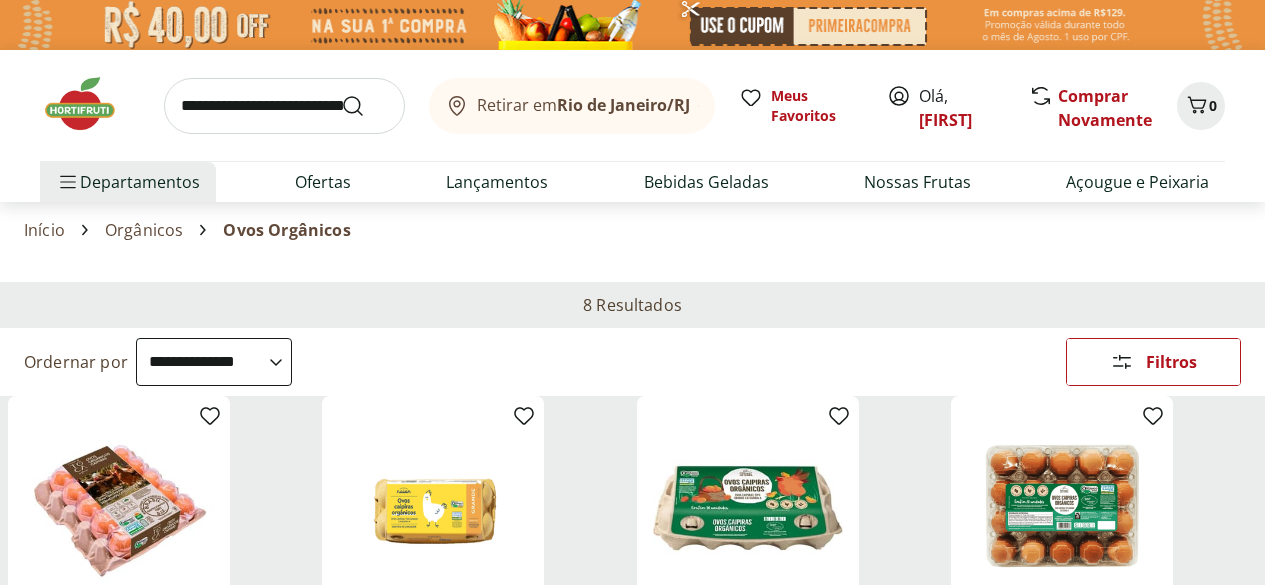 click on "**********" at bounding box center (214, 362) 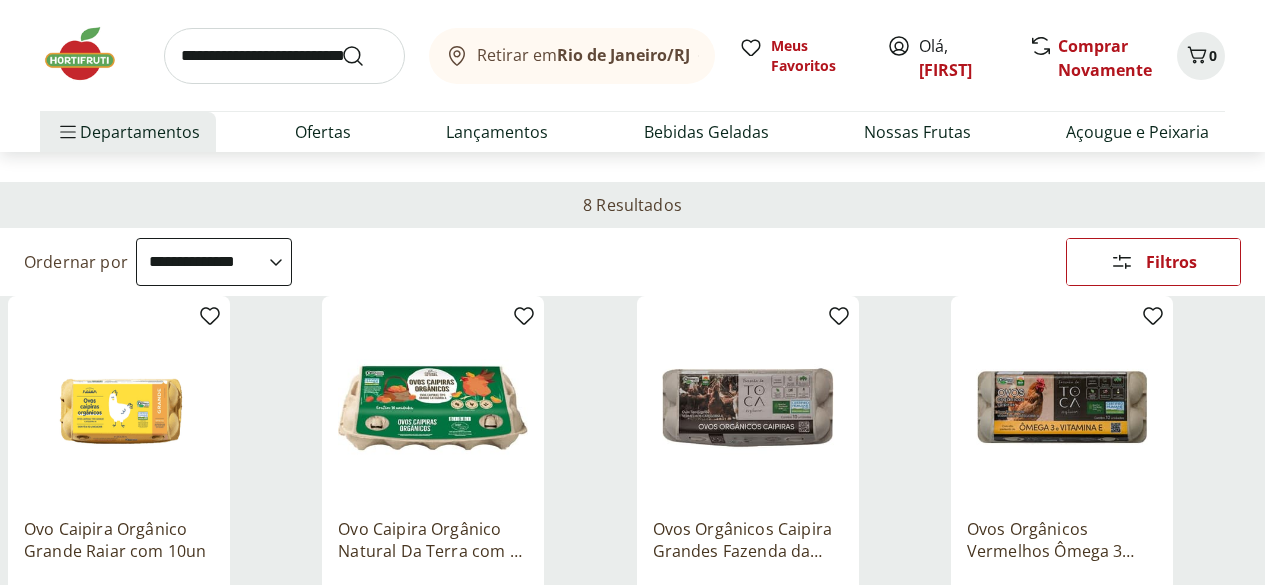 scroll, scrollTop: 300, scrollLeft: 0, axis: vertical 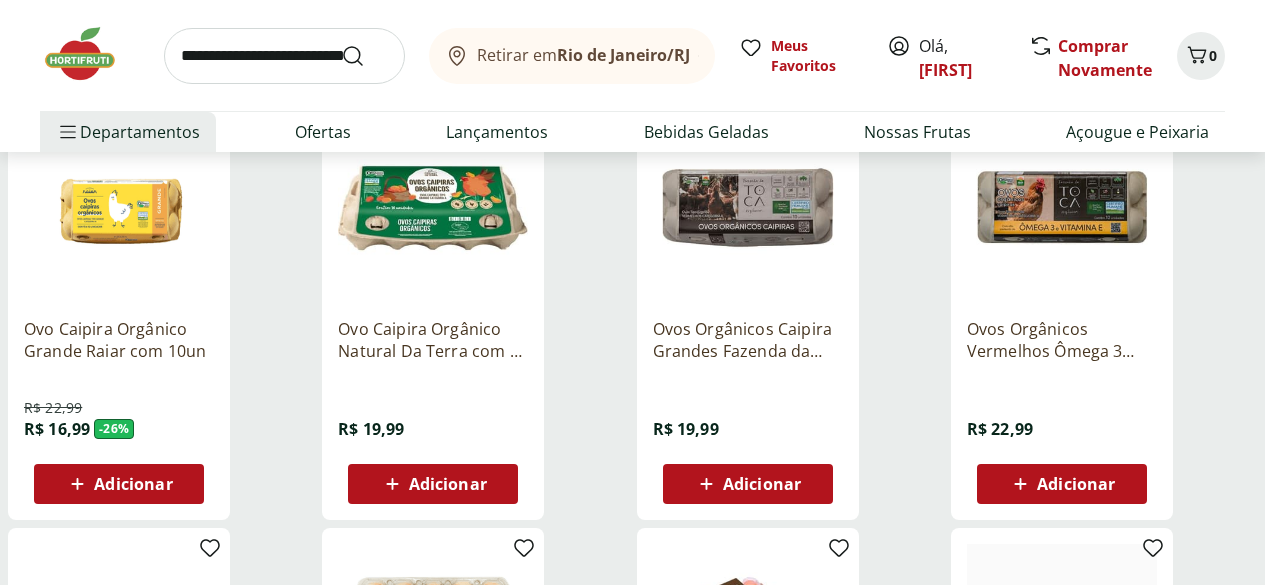 click on "Adicionar" at bounding box center [133, 484] 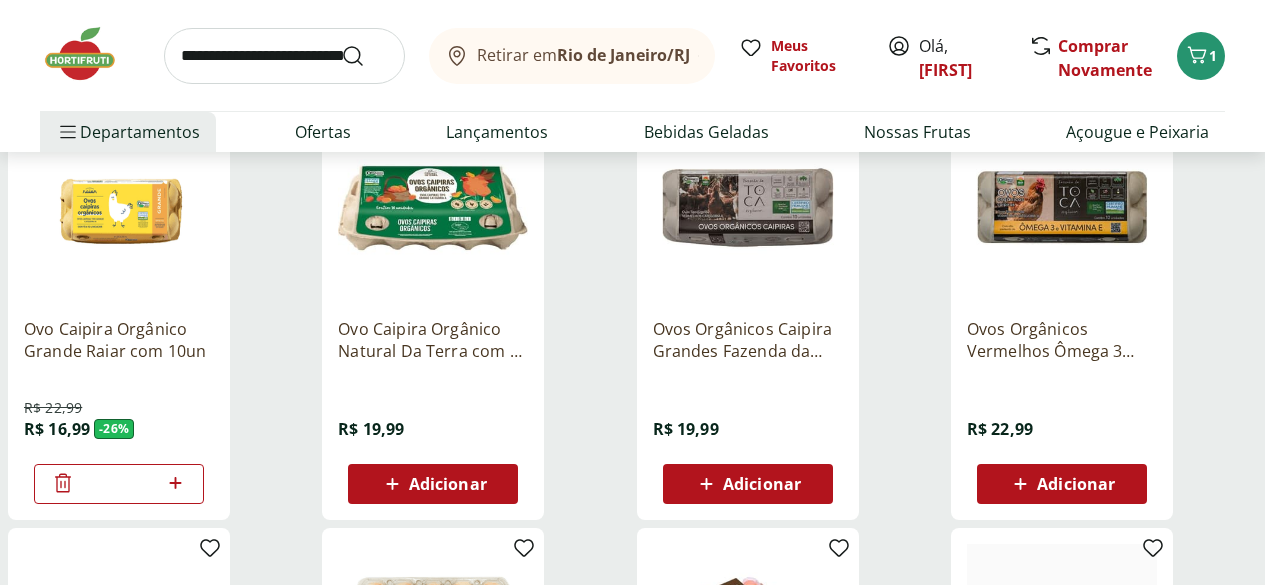 click 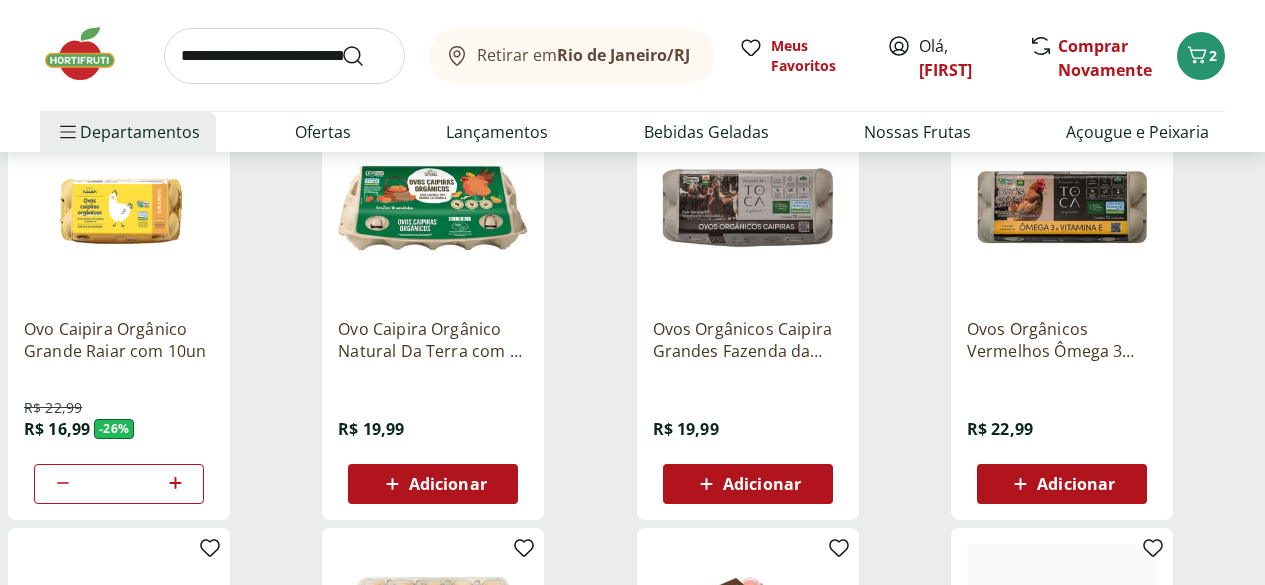 click 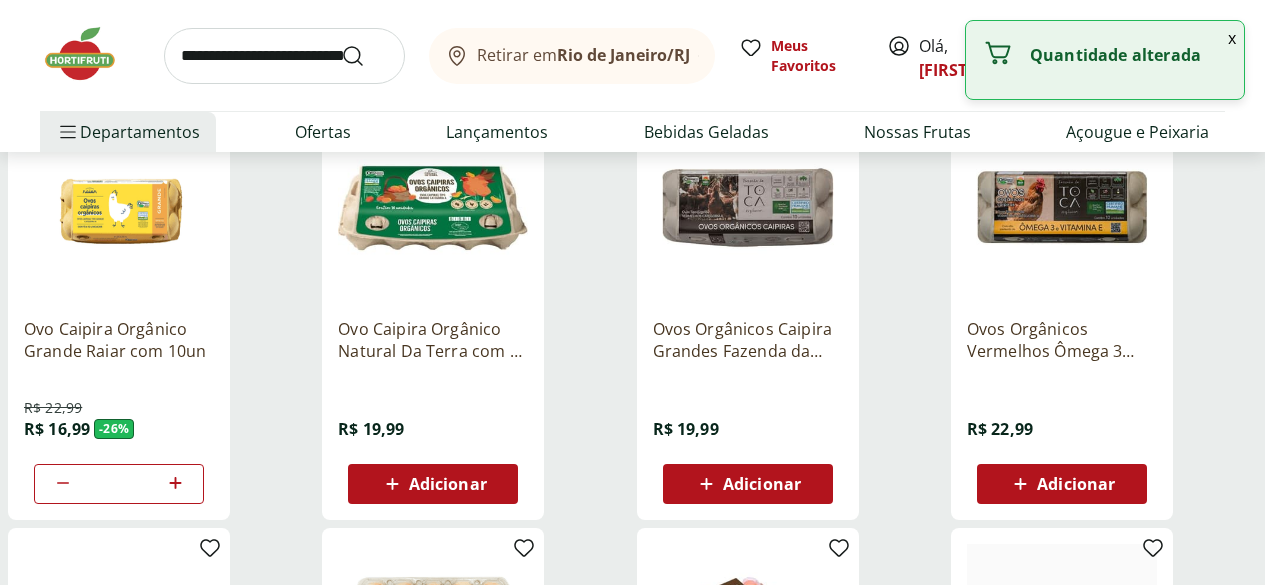 click 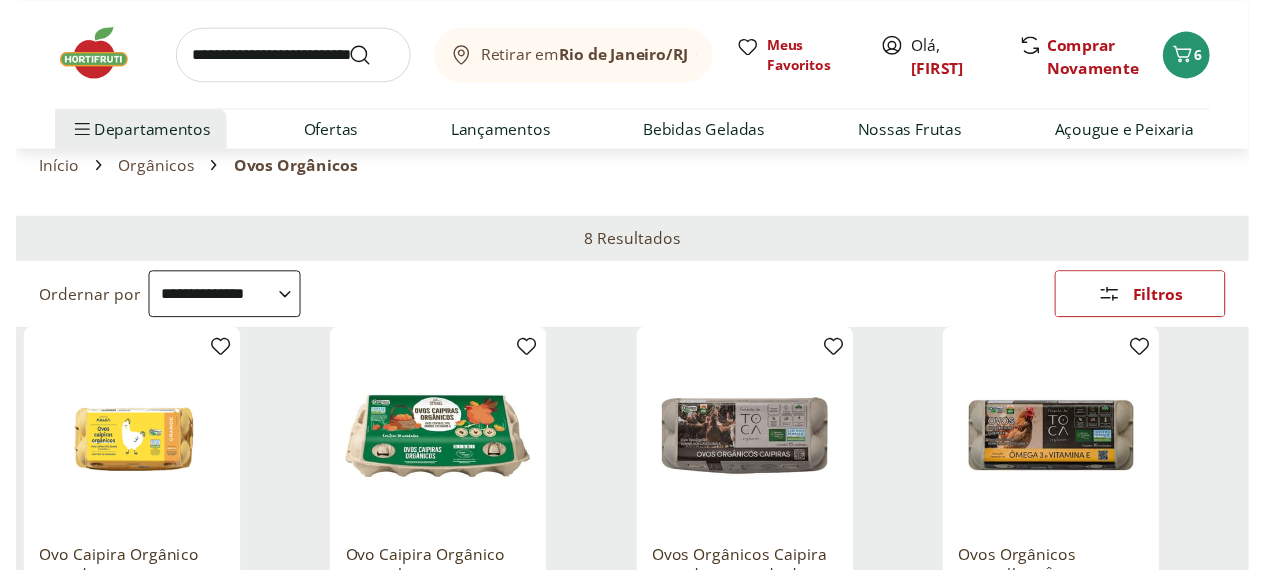 scroll, scrollTop: 0, scrollLeft: 0, axis: both 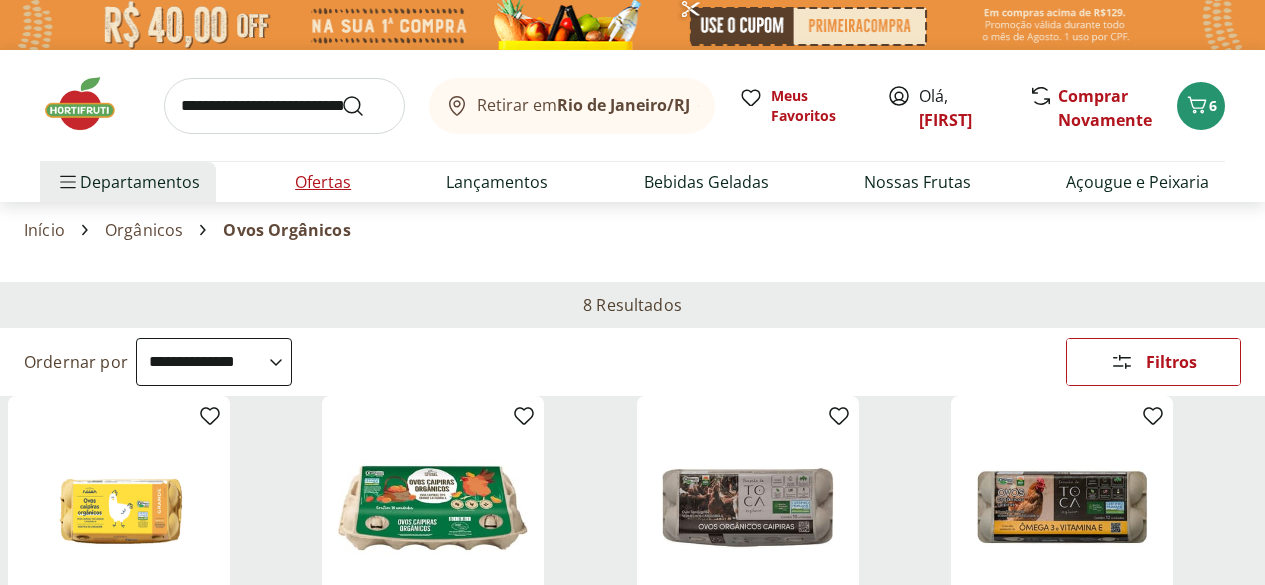 click on "Ofertas" at bounding box center (323, 182) 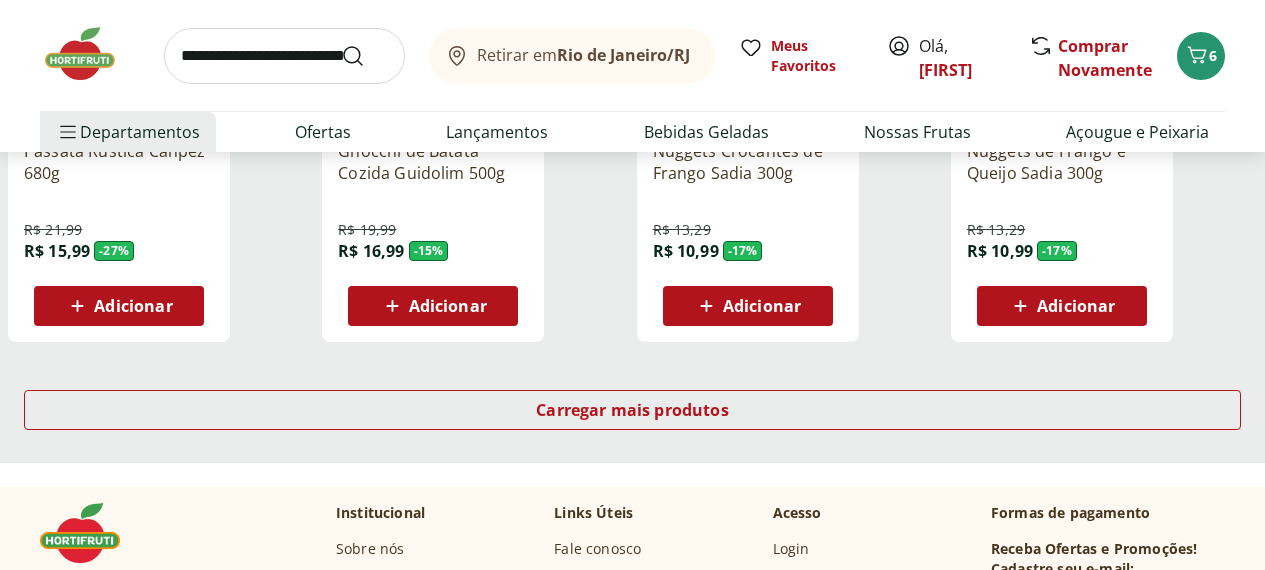scroll, scrollTop: 1400, scrollLeft: 0, axis: vertical 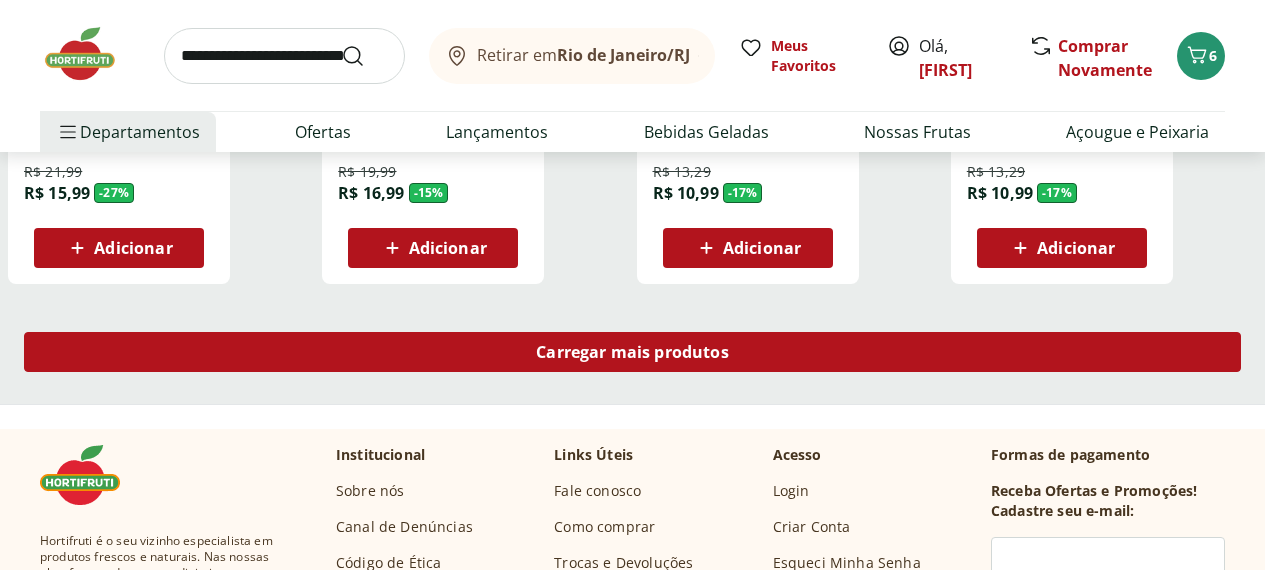 click on "Carregar mais produtos" at bounding box center (632, 352) 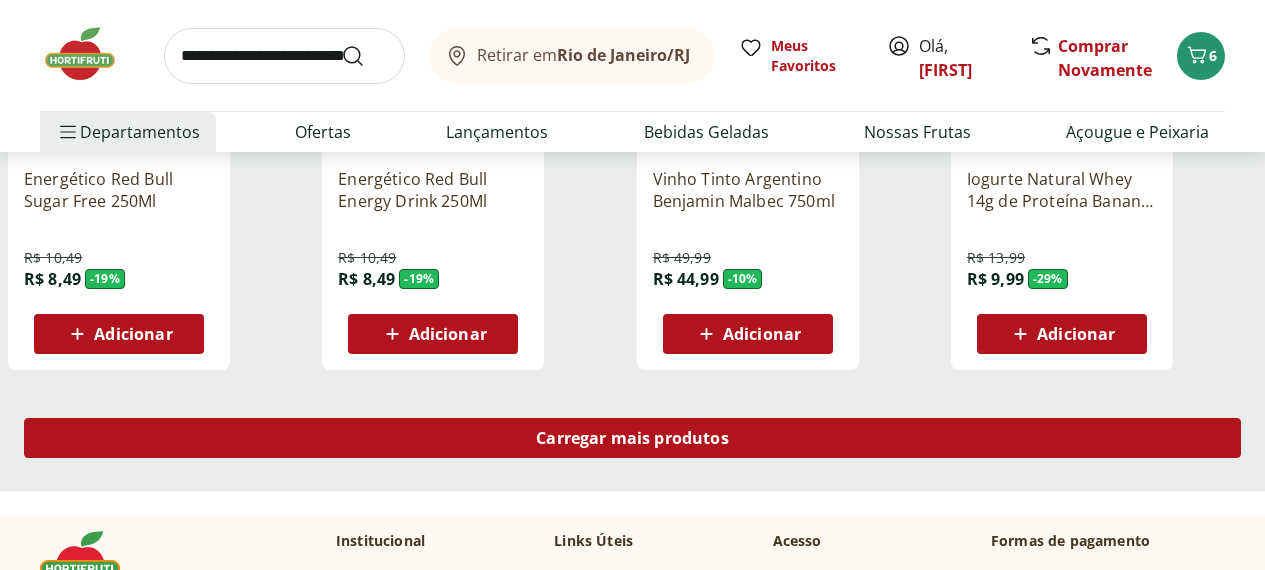scroll, scrollTop: 2600, scrollLeft: 0, axis: vertical 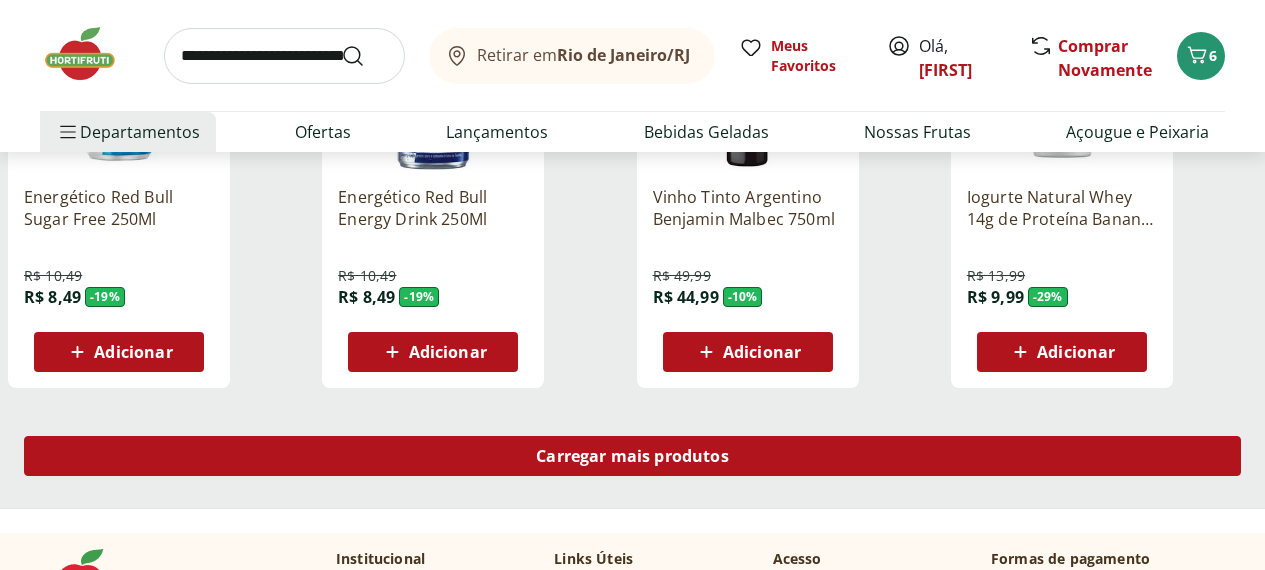 click on "Carregar mais produtos" at bounding box center [632, 456] 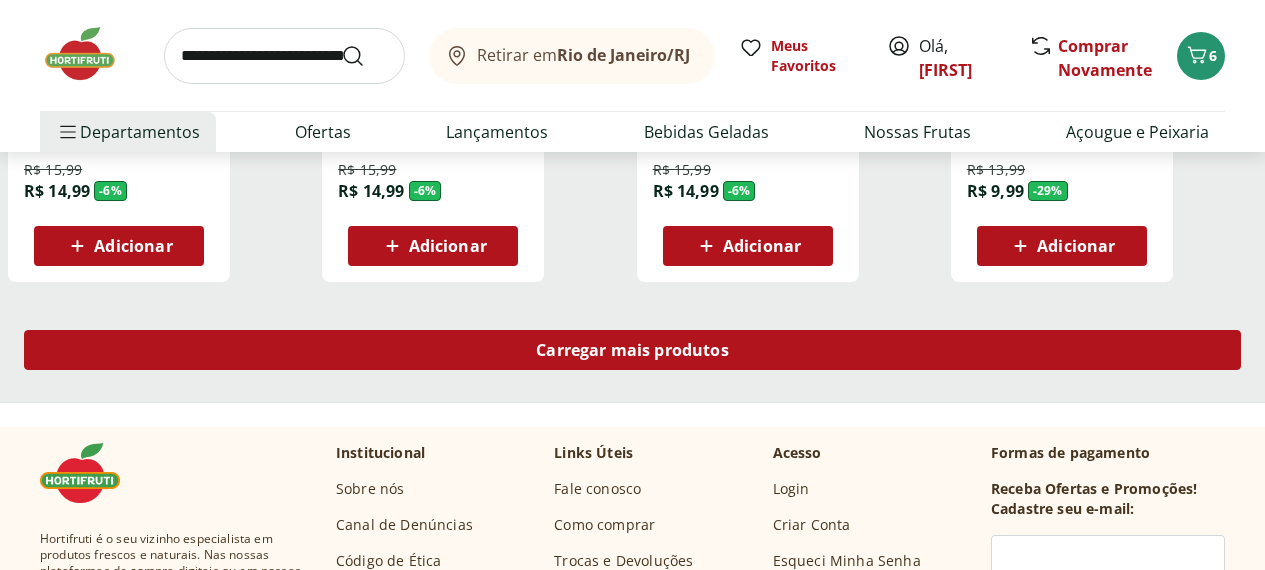 scroll, scrollTop: 4100, scrollLeft: 0, axis: vertical 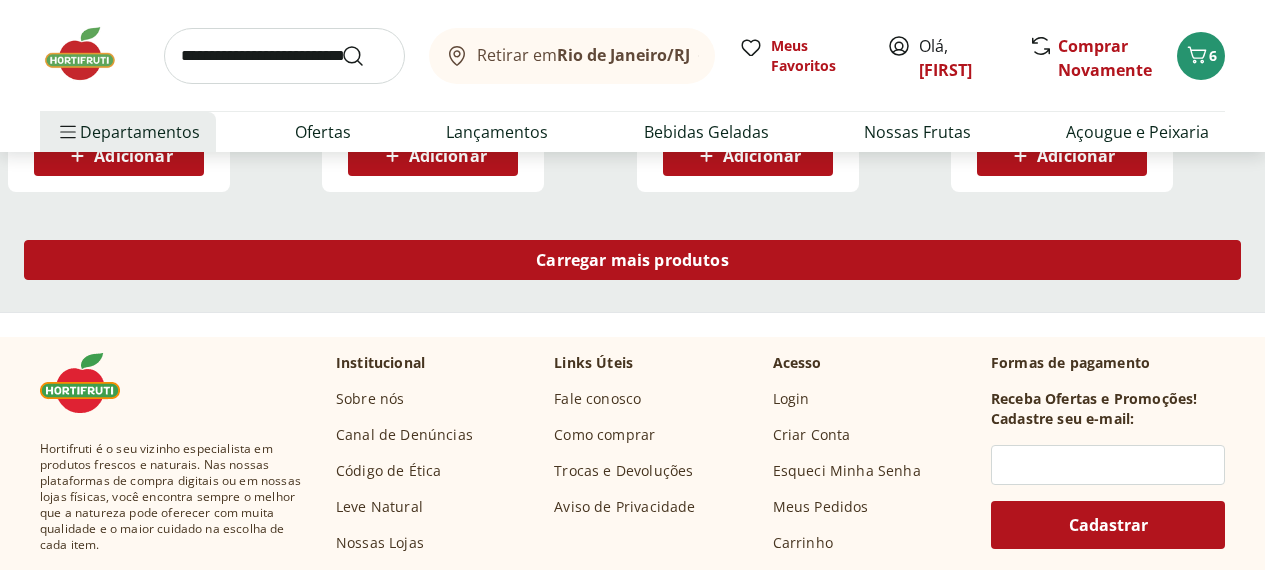 click on "Carregar mais produtos" at bounding box center (632, 260) 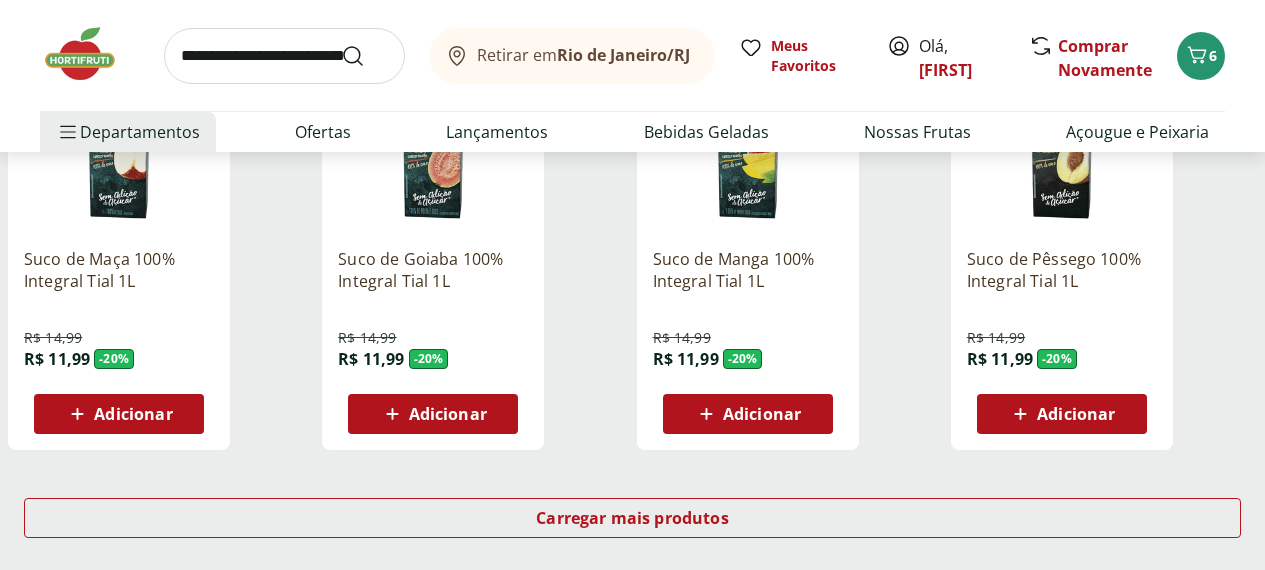 scroll, scrollTop: 5200, scrollLeft: 0, axis: vertical 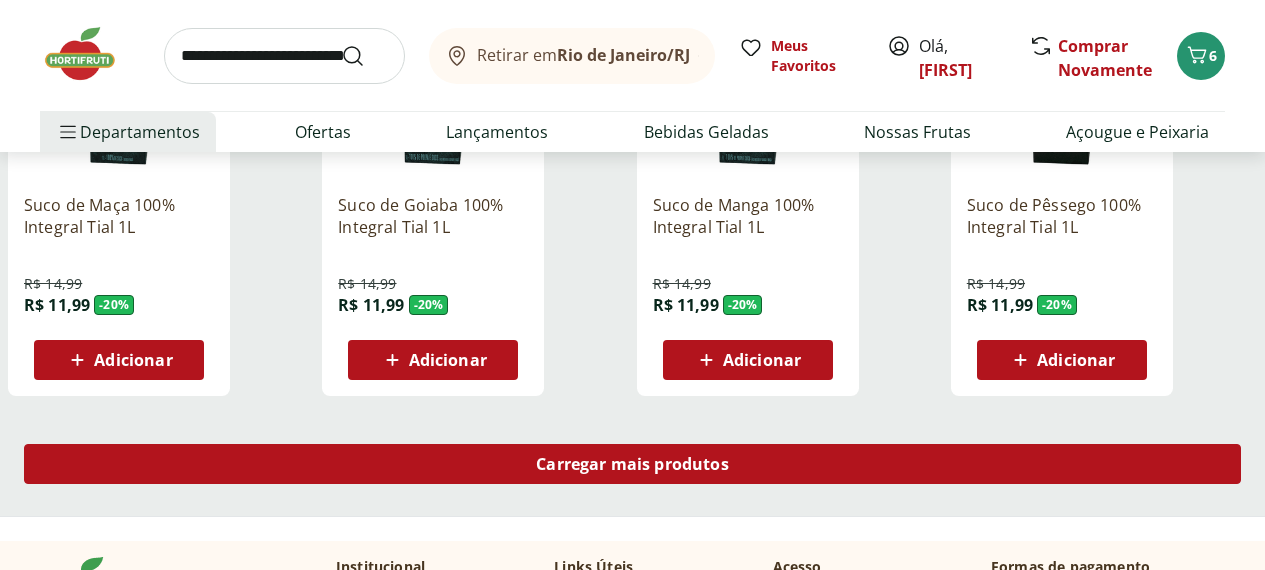 click on "Carregar mais produtos" at bounding box center [632, 464] 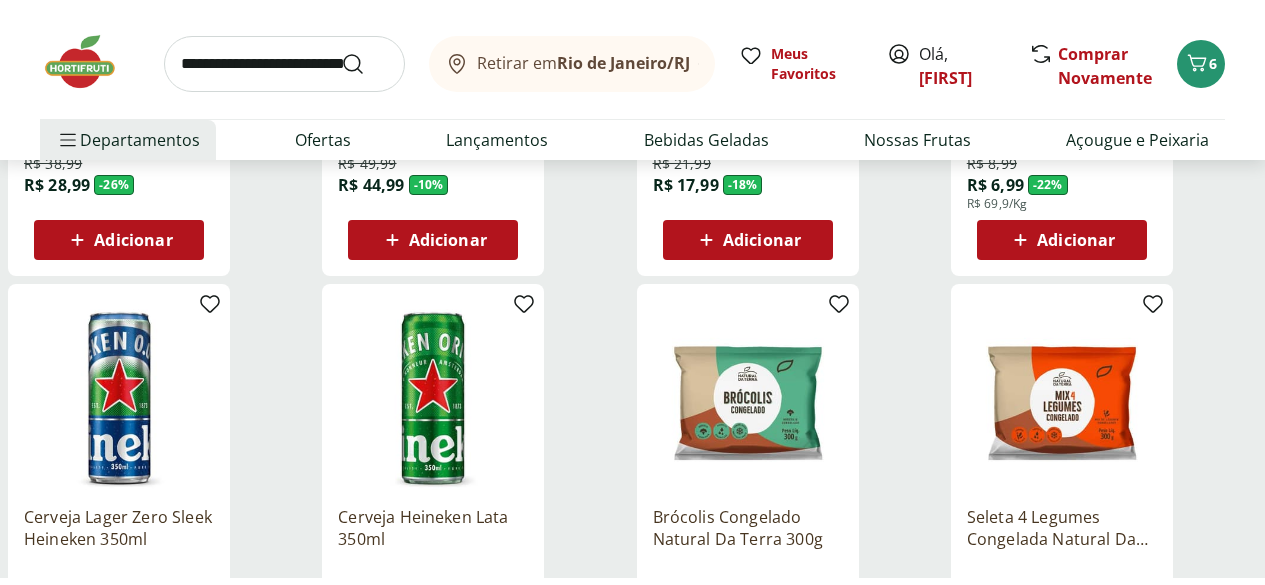 scroll, scrollTop: 6400, scrollLeft: 0, axis: vertical 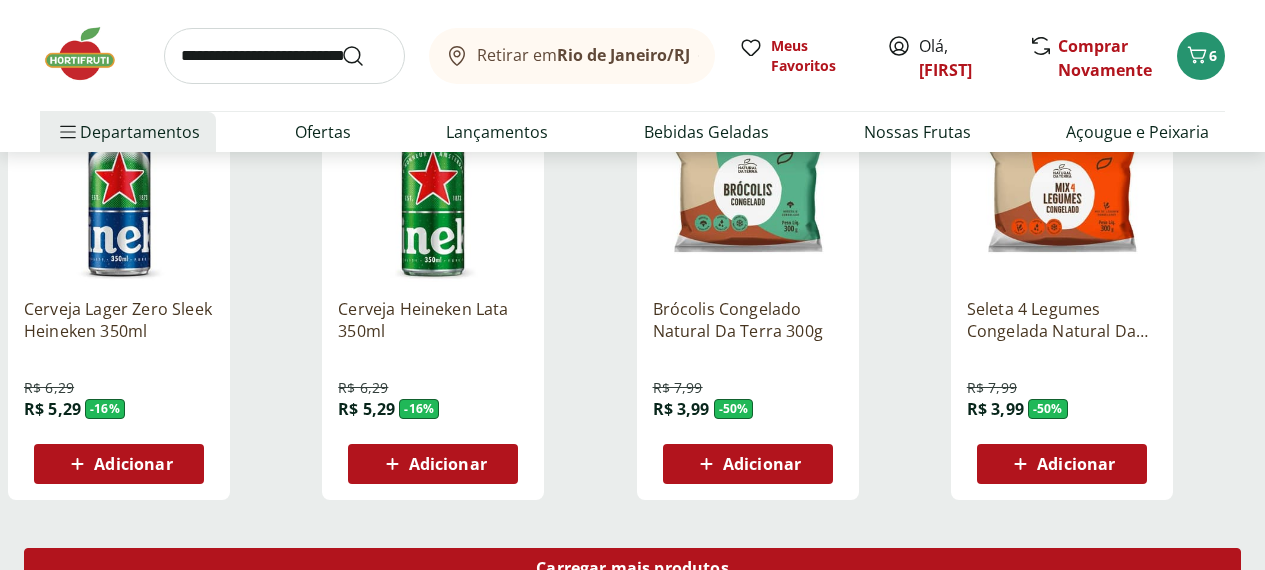 click on "Carregar mais produtos" at bounding box center [632, 568] 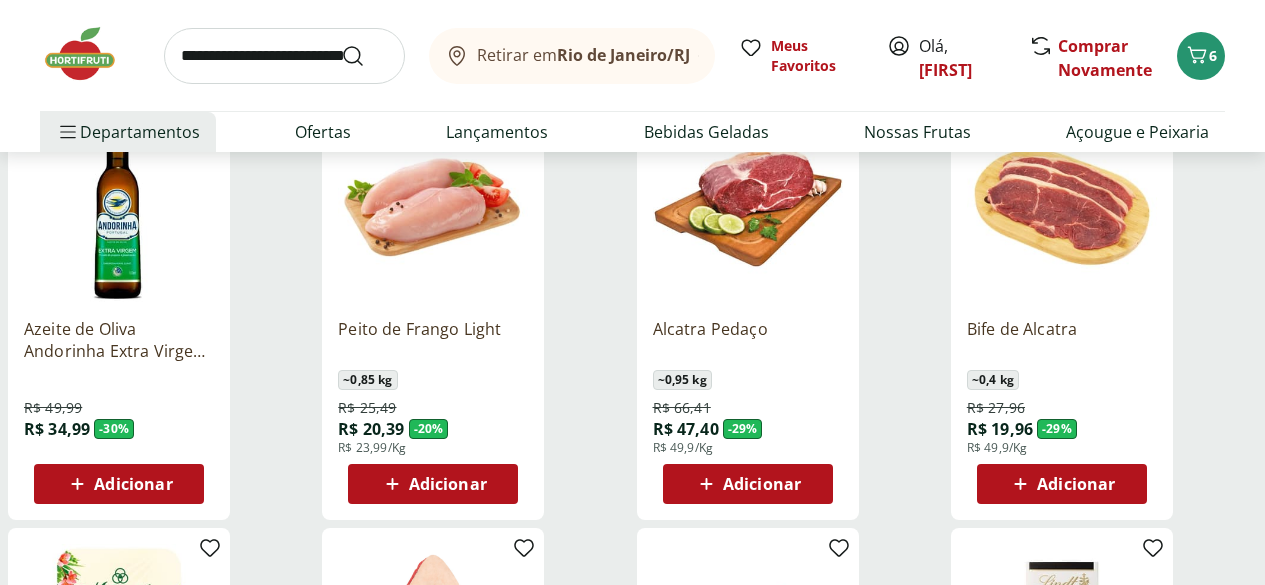 scroll, scrollTop: 0, scrollLeft: 0, axis: both 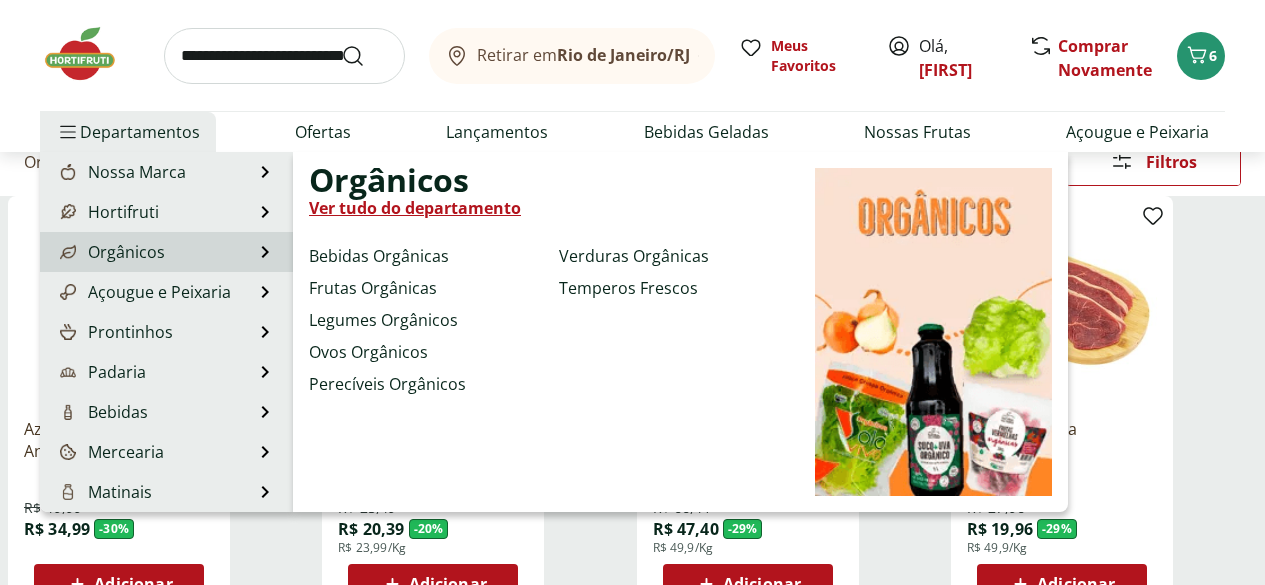 click on "Ver tudo do departamento" at bounding box center (415, 208) 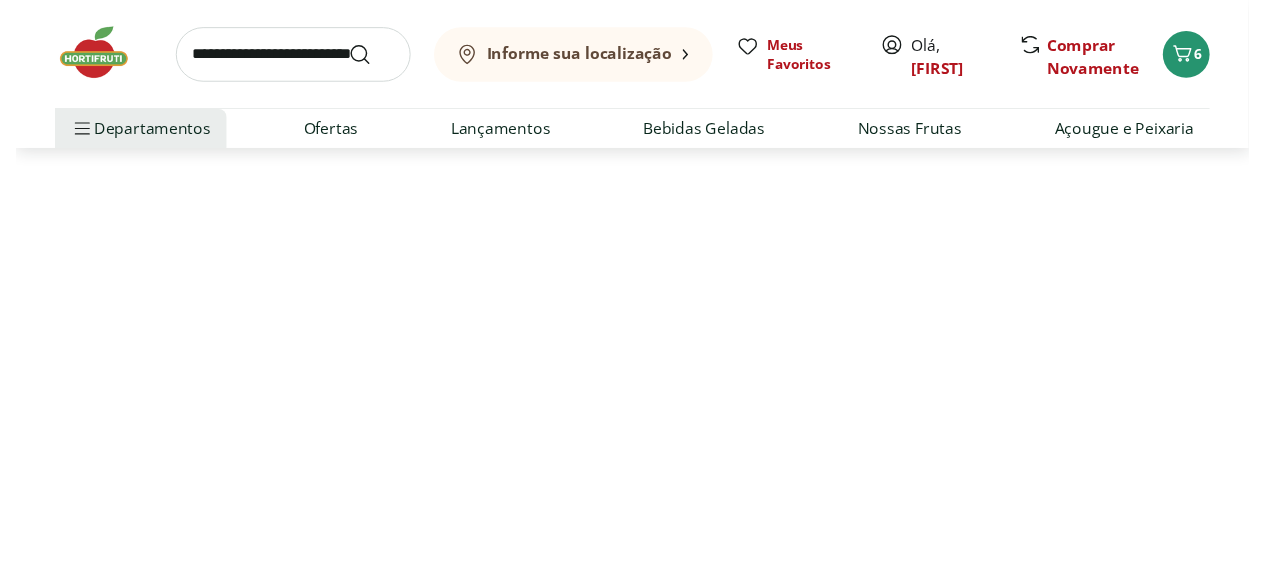 scroll, scrollTop: 0, scrollLeft: 0, axis: both 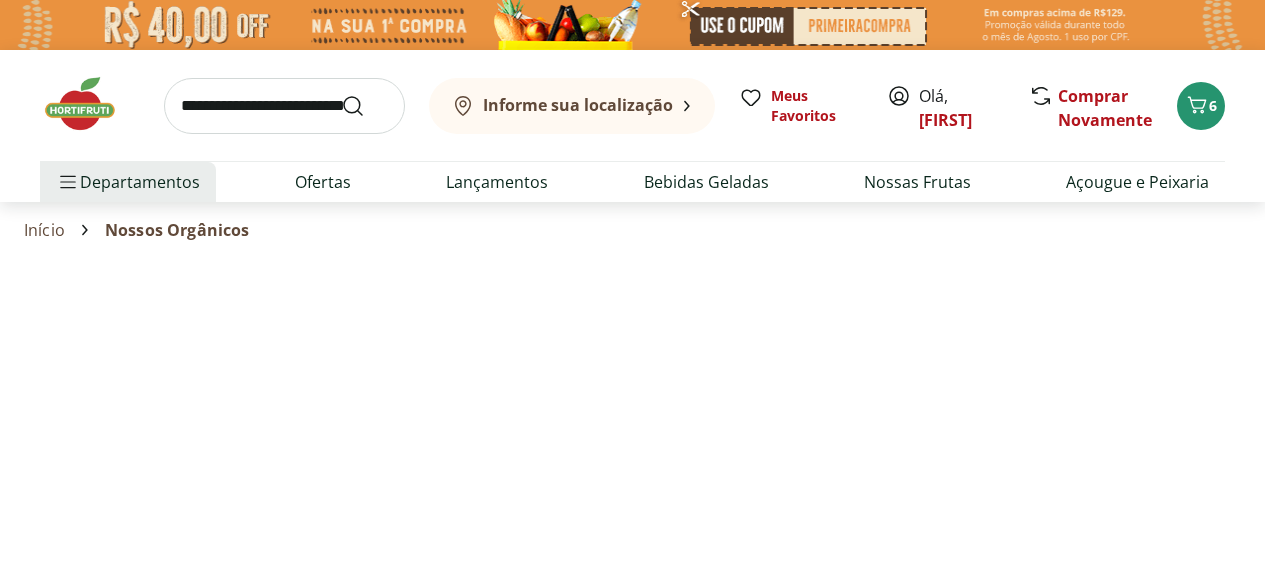select on "**********" 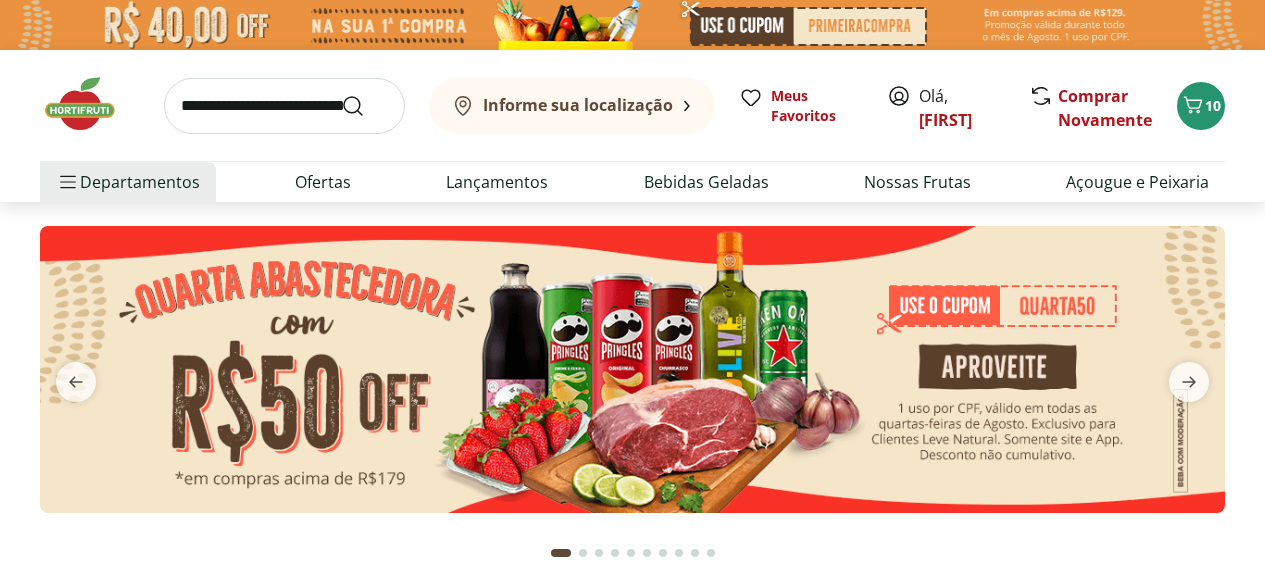 scroll, scrollTop: 0, scrollLeft: 0, axis: both 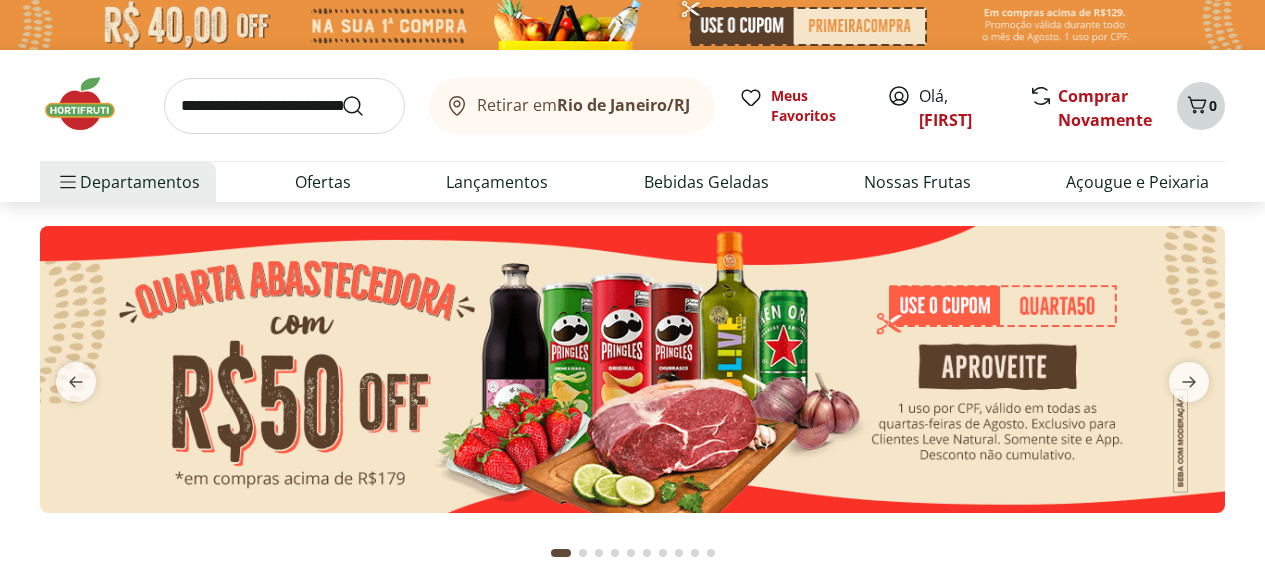 click 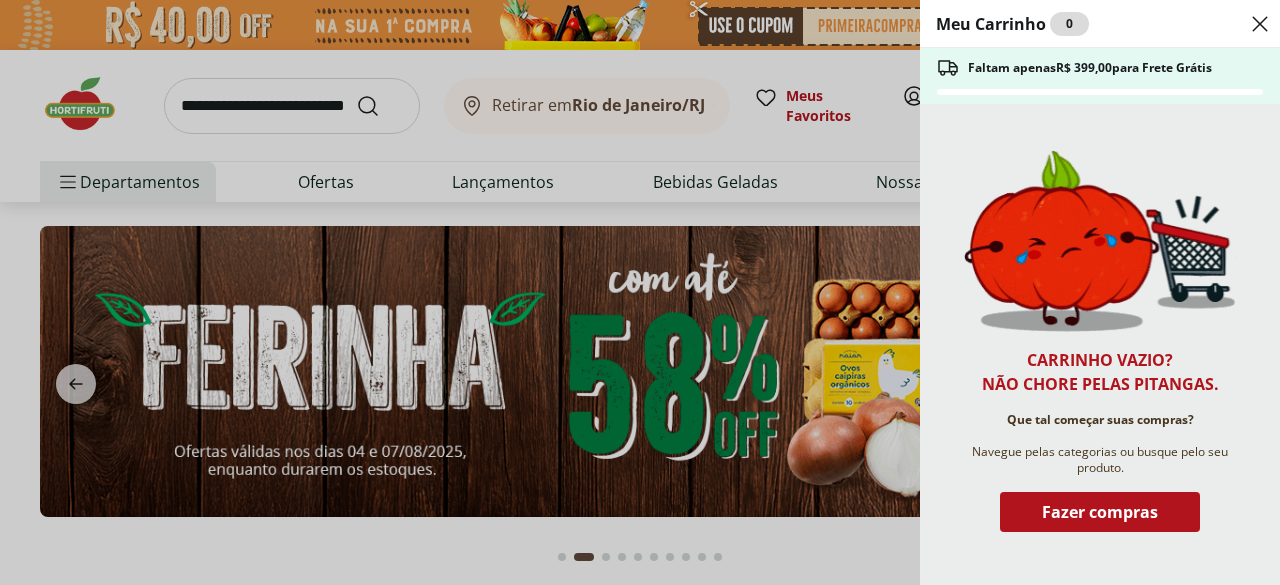 click on "Meu Carrinho 0 Faltam apenas  R$ 399,00  para Frete Grátis Carrinho vazio?   Não chore pelas pitangas. Que tal começar suas compras? Navegue pelas categorias ou busque pelo seu produto. Fazer compras" at bounding box center [640, 292] 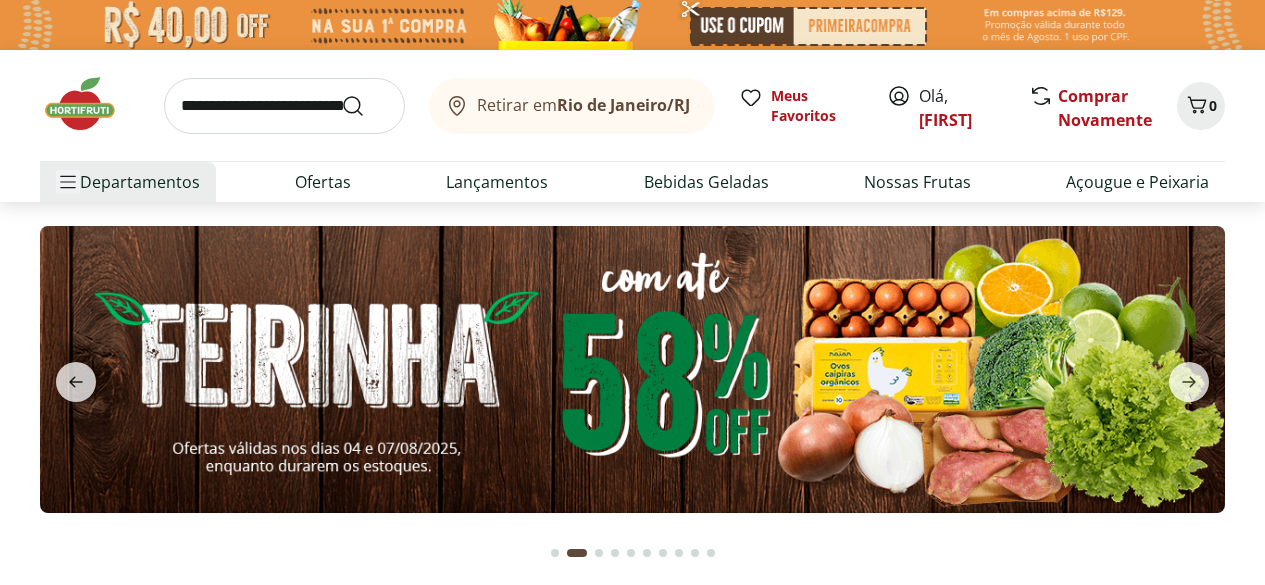 click at bounding box center (68, 182) 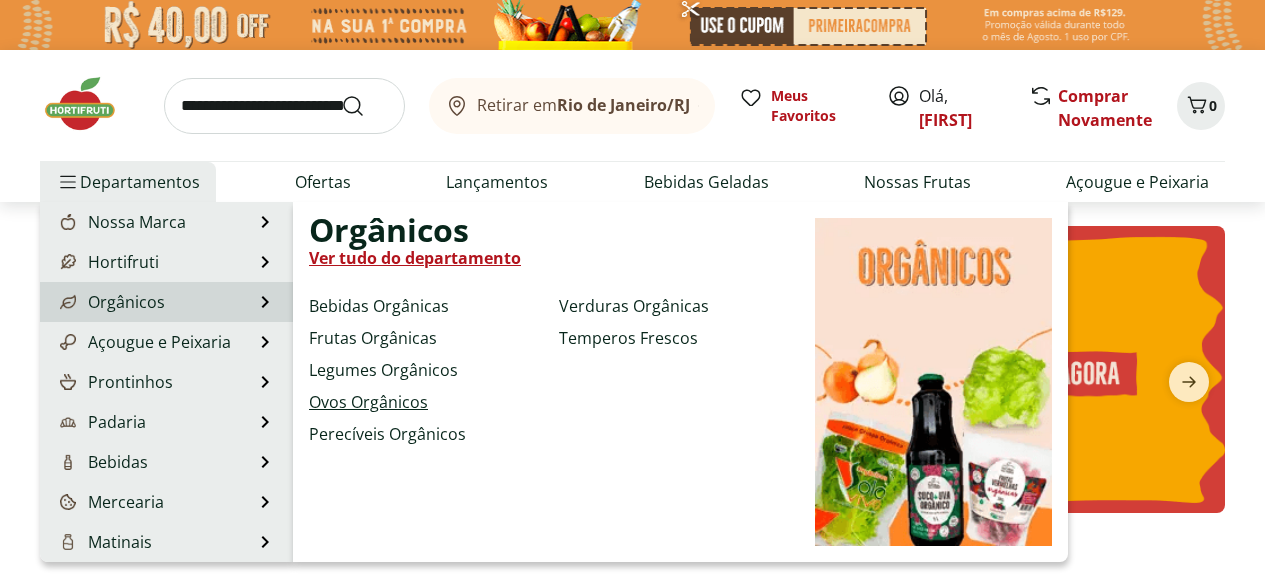 click on "Ovos Orgânicos" at bounding box center [368, 402] 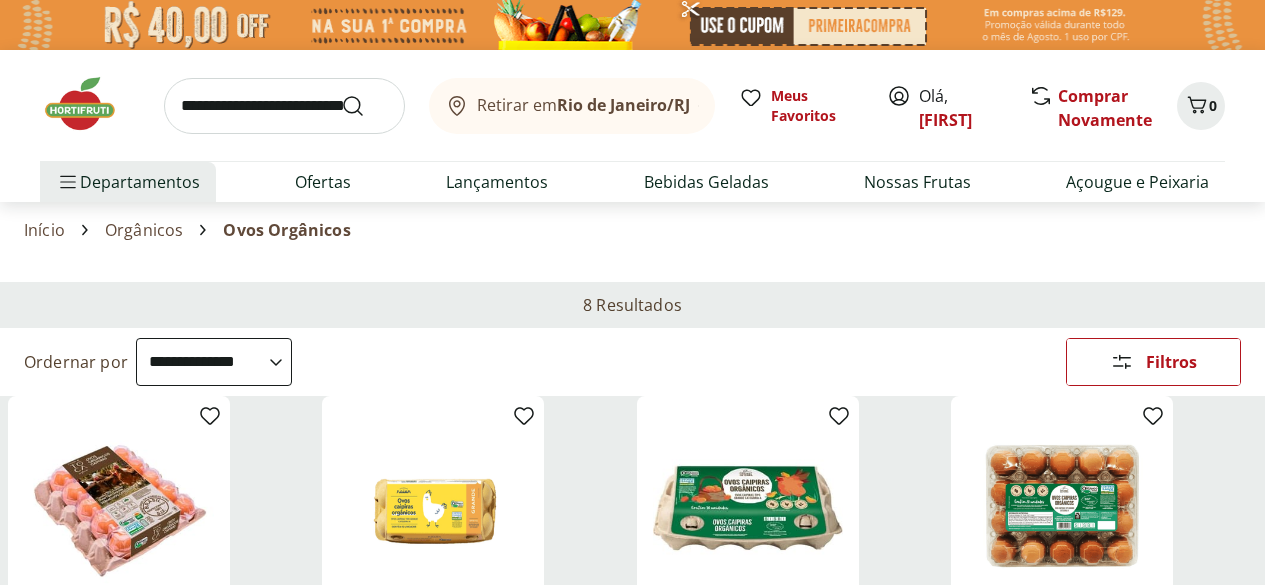 click on "**********" at bounding box center [214, 362] 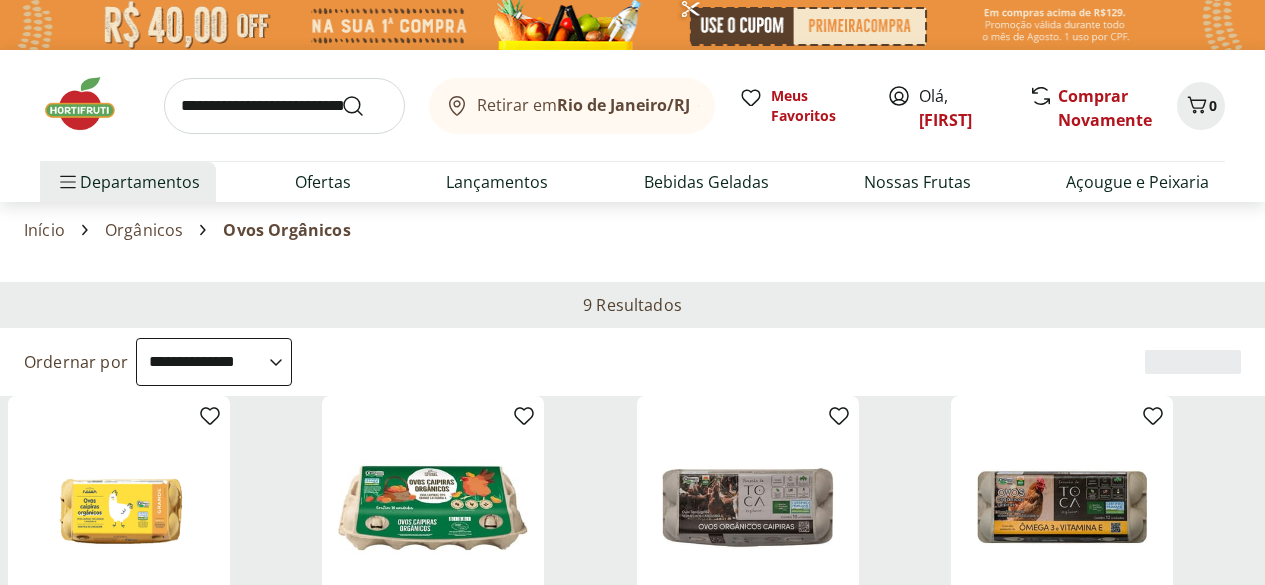 scroll, scrollTop: 200, scrollLeft: 0, axis: vertical 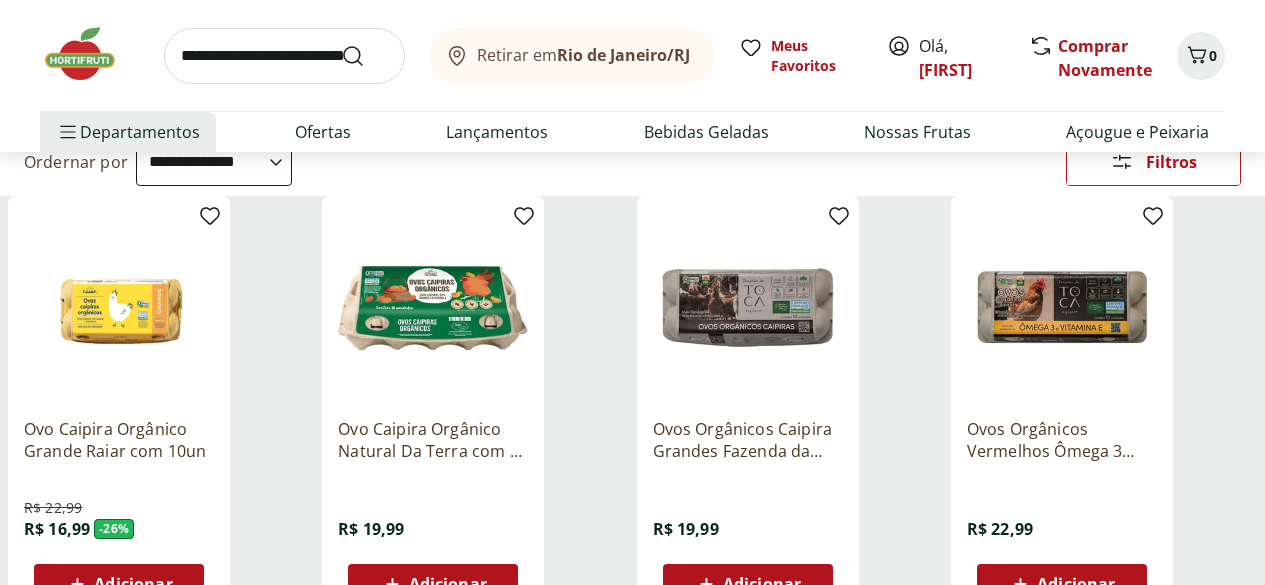 click on "Adicionar" at bounding box center (133, 584) 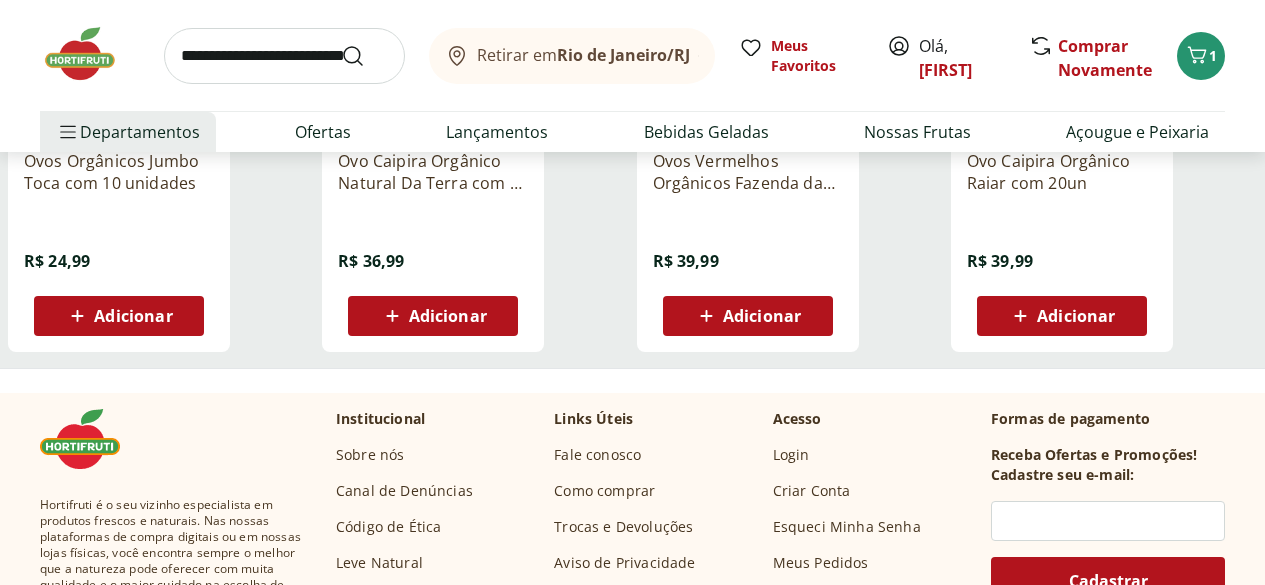 scroll, scrollTop: 700, scrollLeft: 0, axis: vertical 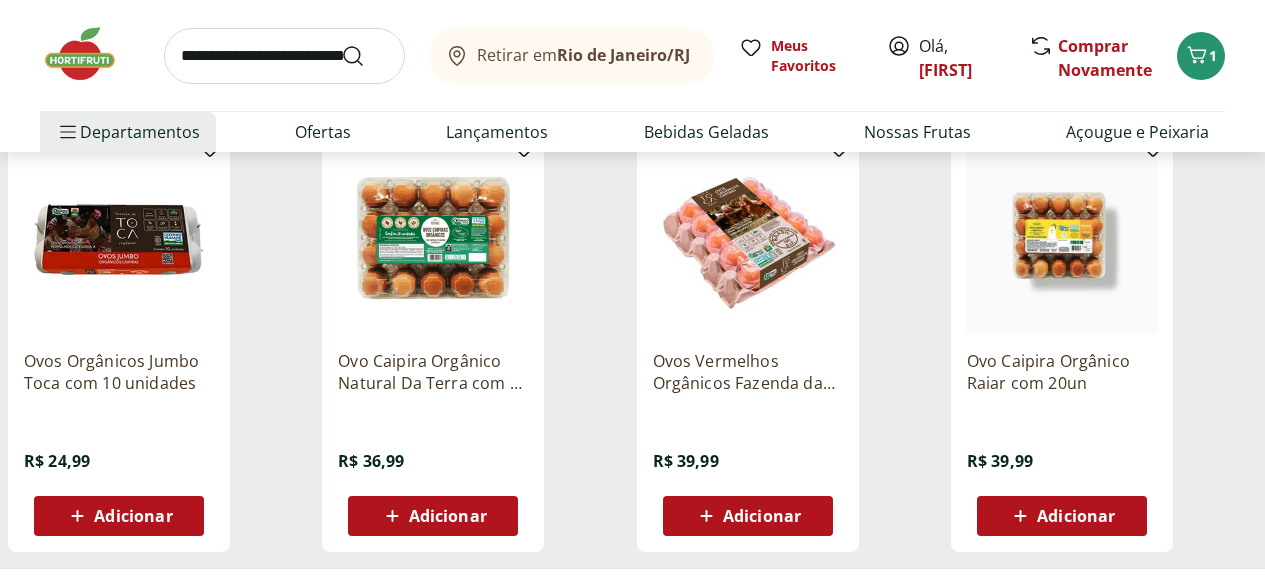 click on "Adicionar" at bounding box center (448, 516) 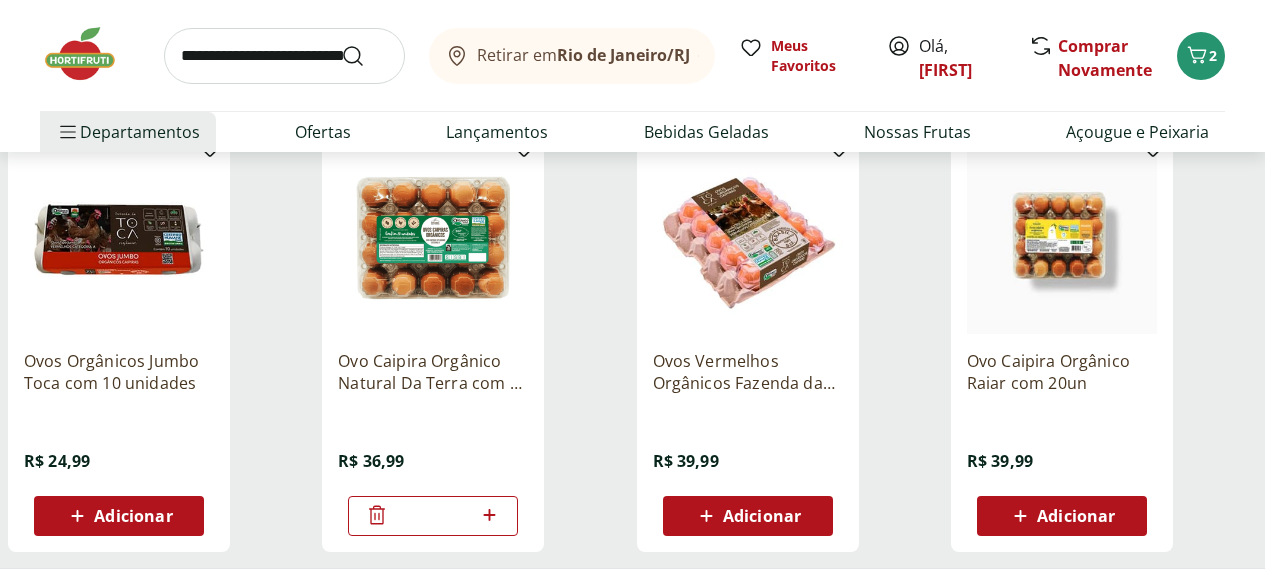 click 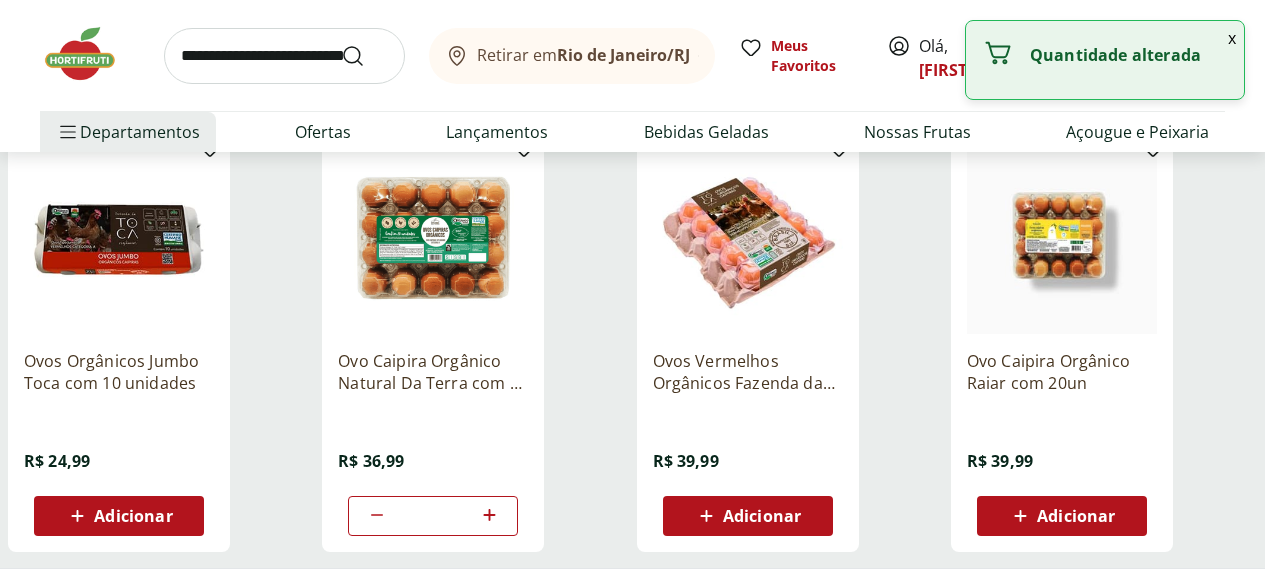 click 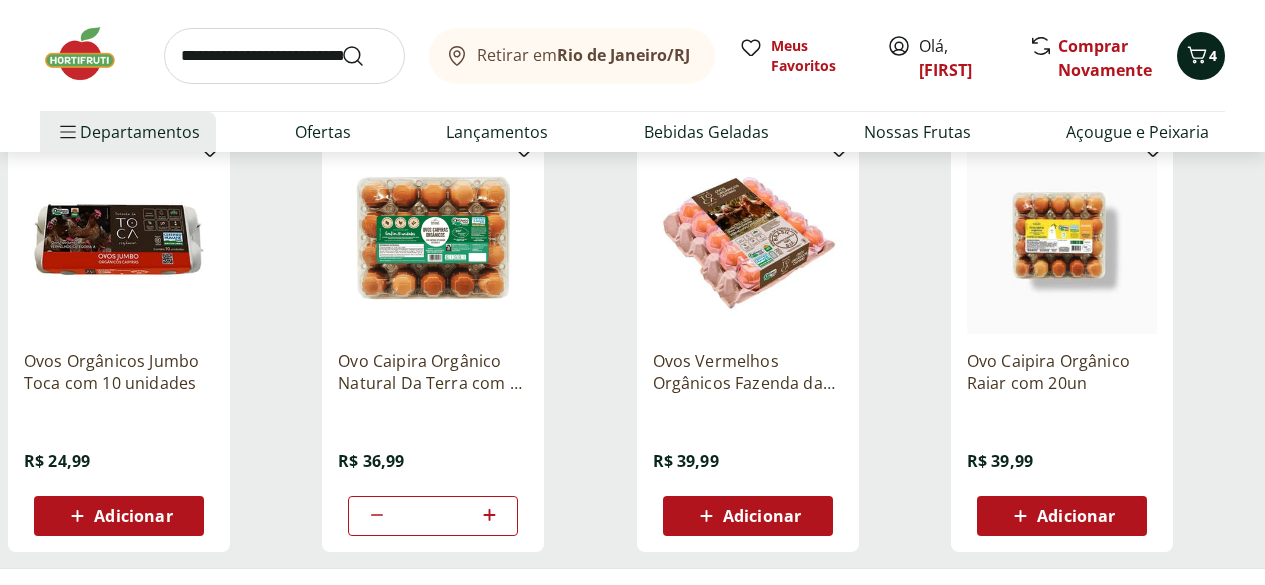 click 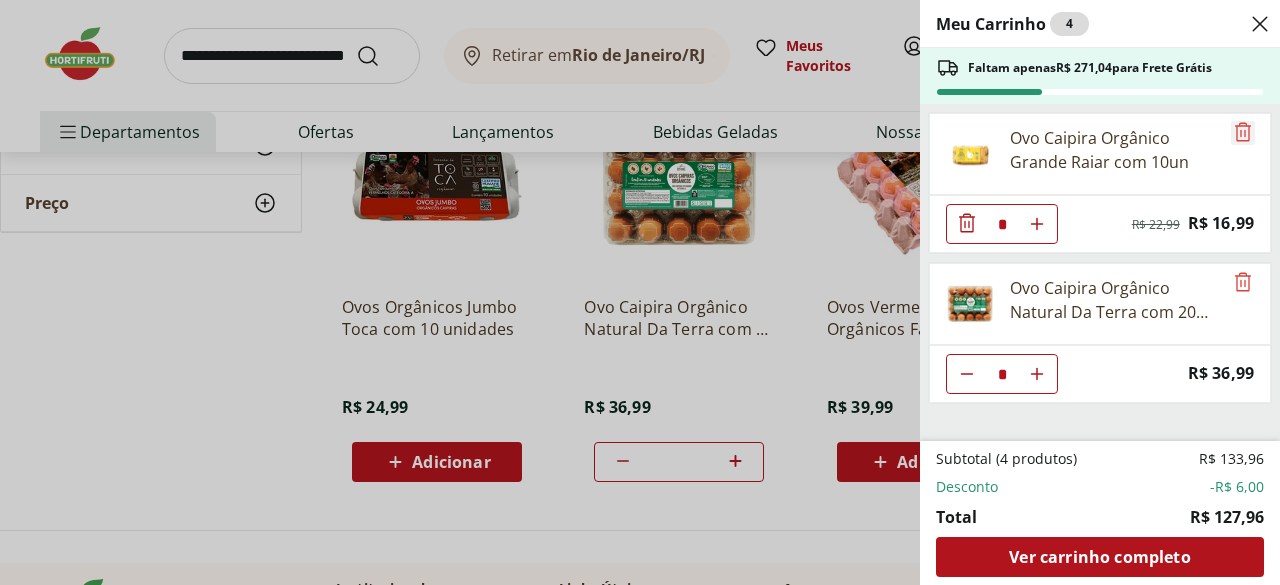 click 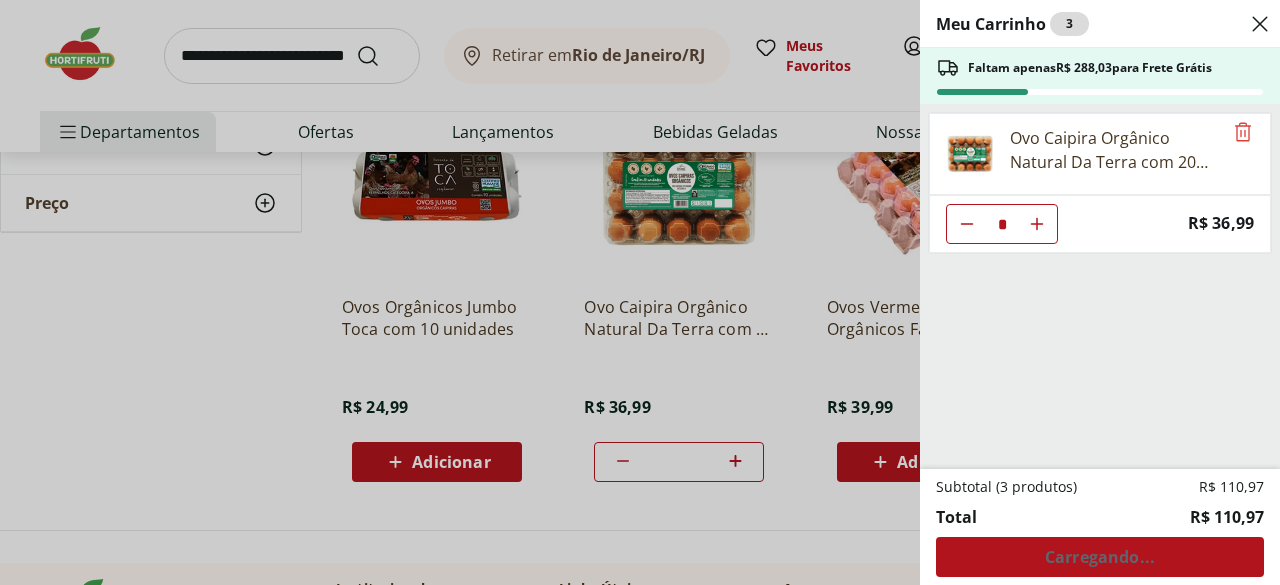 click on "Meu Carrinho 3 Faltam apenas  R$ 288,03  para Frete Grátis Ovo Caipira Orgânico Natural Da Terra com 20 unidades * Price: R$ 36,99 Subtotal (3 produtos) R$ 110,97 Total R$ 110,97 Carregando..." at bounding box center (640, 292) 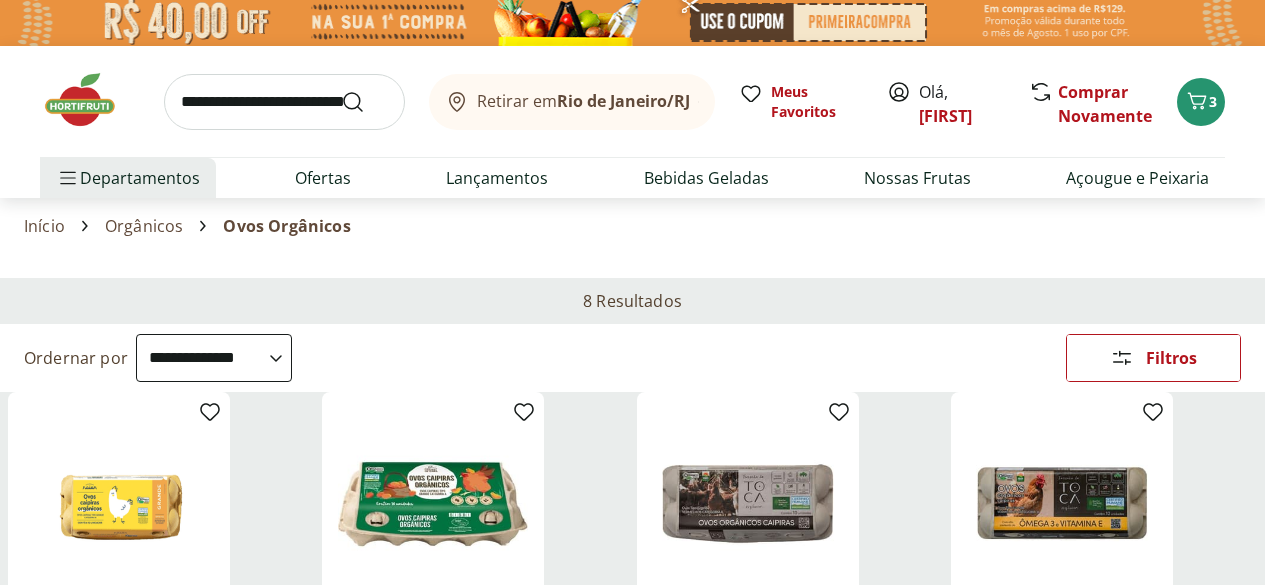 scroll, scrollTop: 0, scrollLeft: 0, axis: both 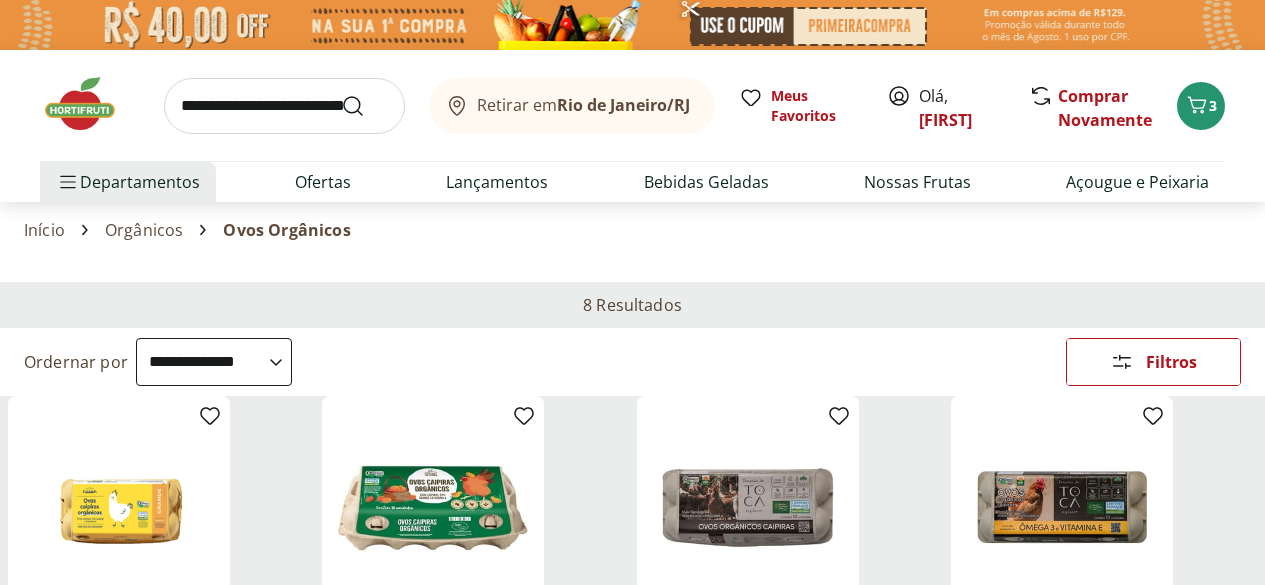 click at bounding box center (284, 106) 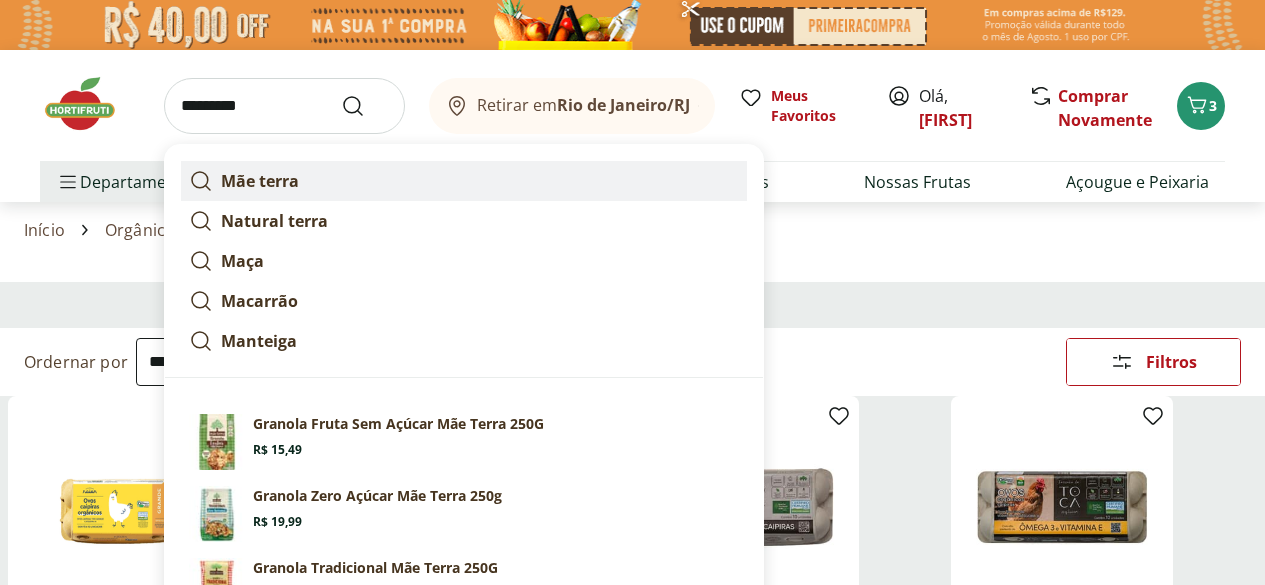 click on "Mãe terra" at bounding box center (260, 181) 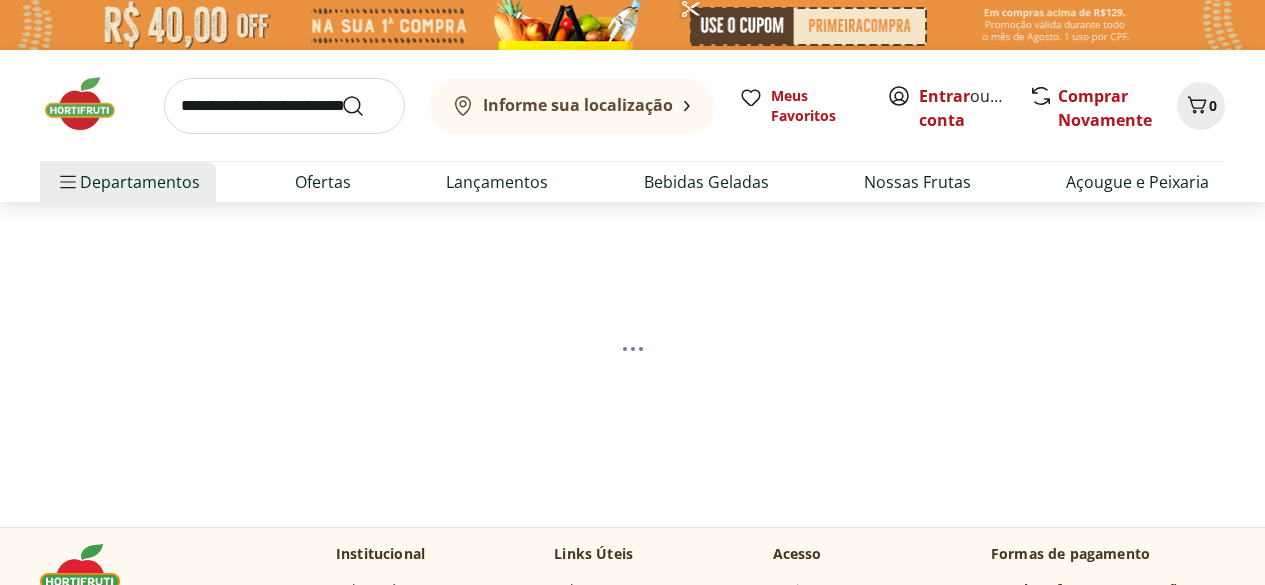 scroll, scrollTop: 0, scrollLeft: 0, axis: both 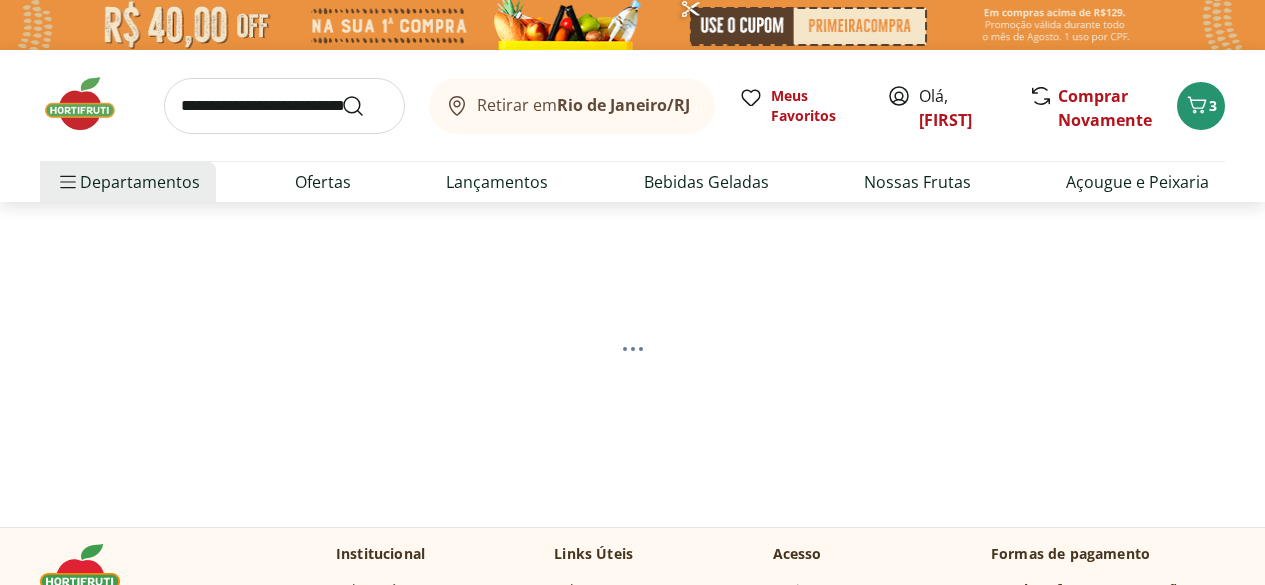 select on "**********" 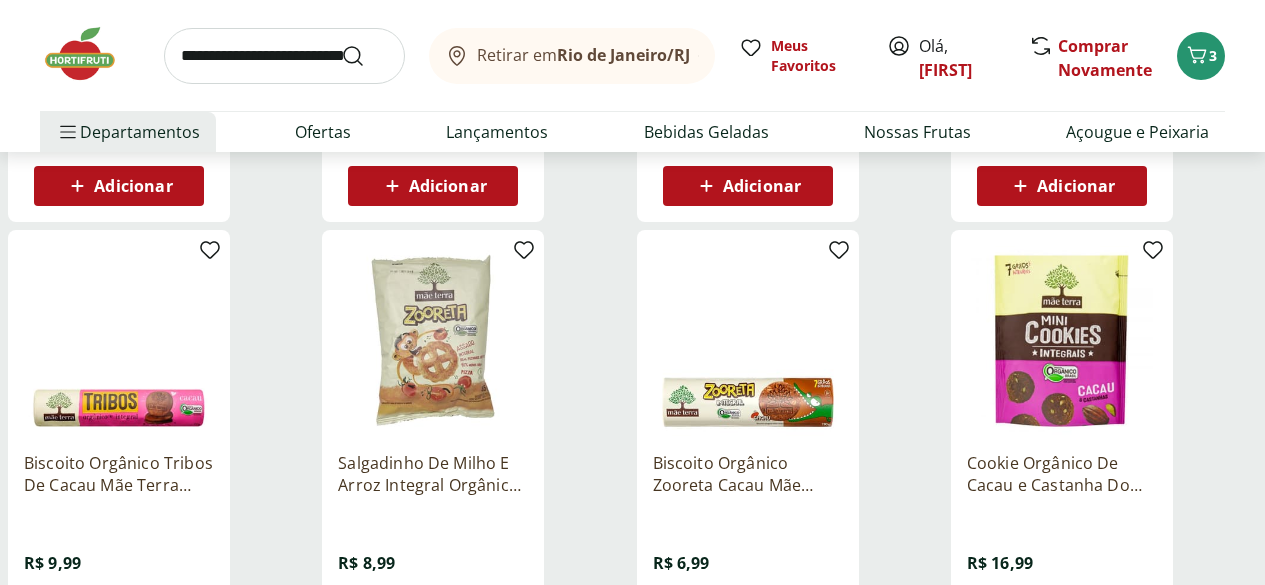 scroll, scrollTop: 800, scrollLeft: 0, axis: vertical 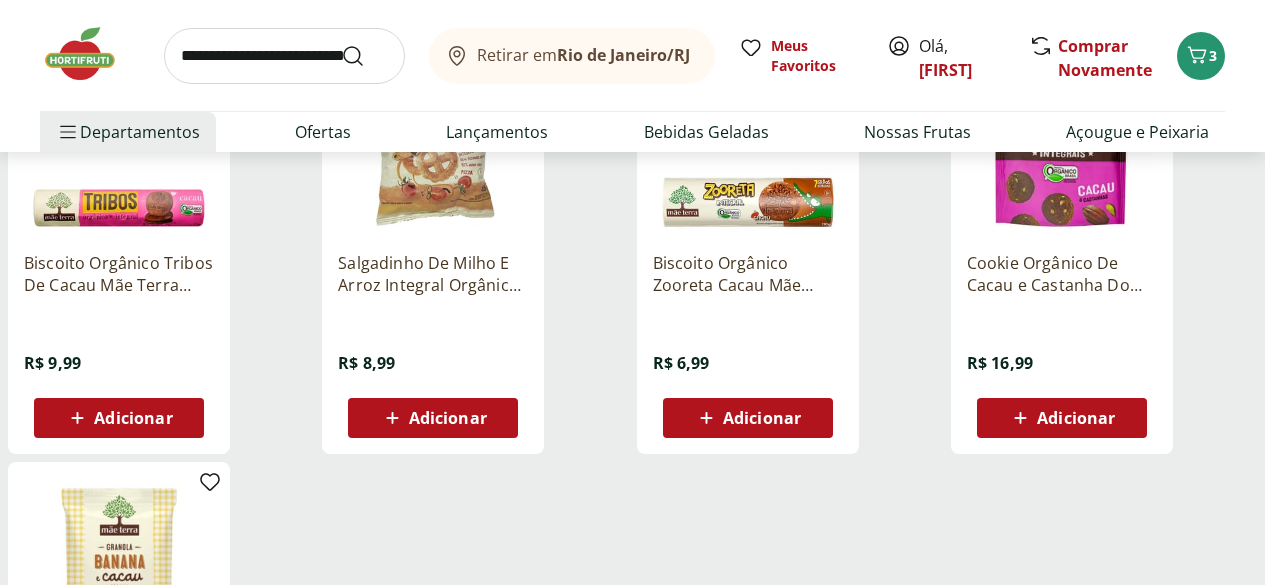 click on "Adicionar" at bounding box center [133, 418] 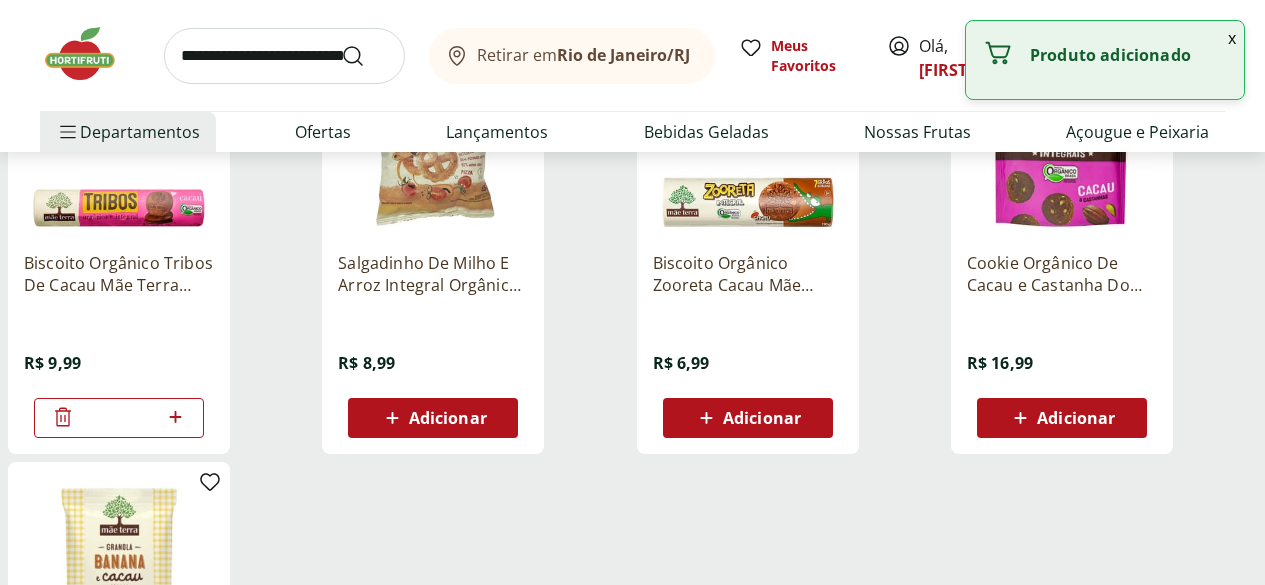 click 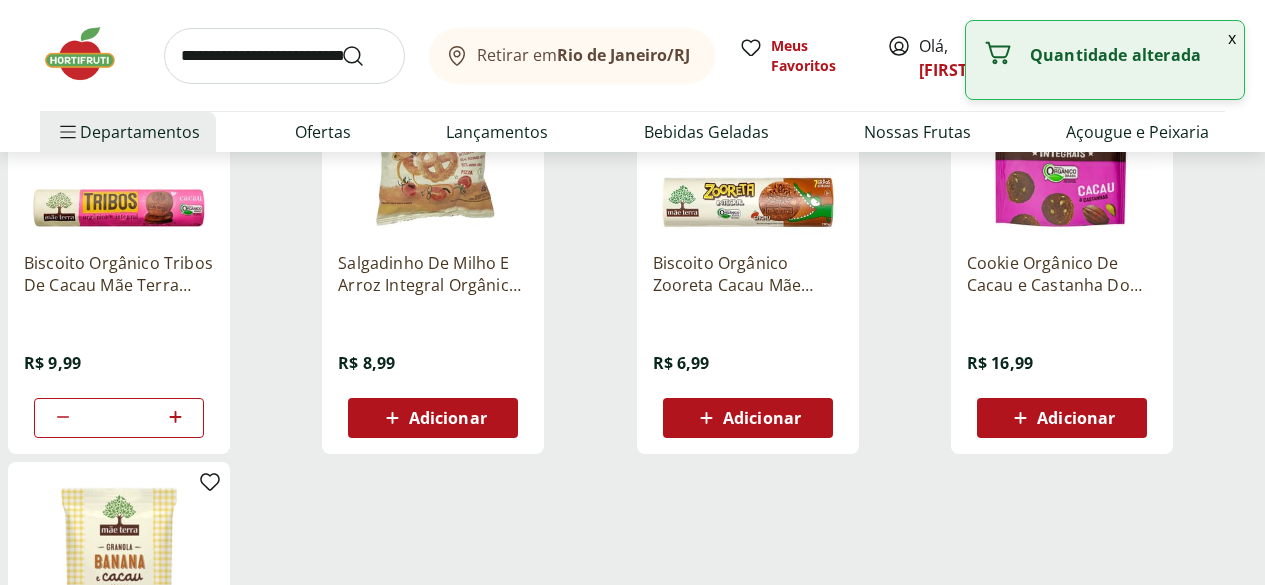 click on "Adicionar" at bounding box center (762, 418) 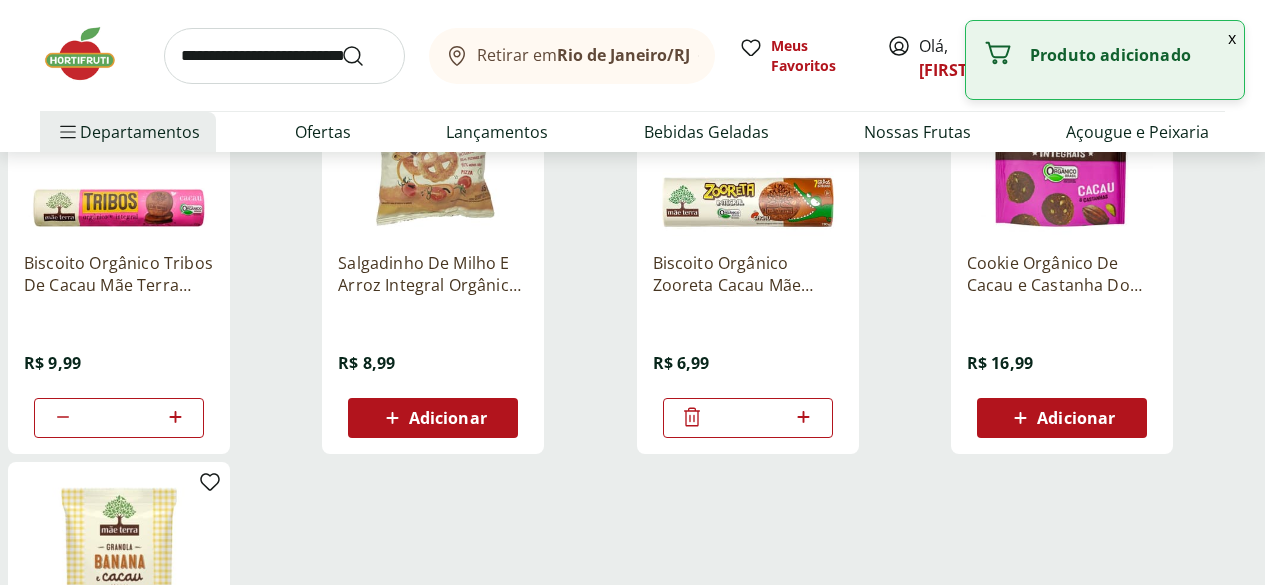 click 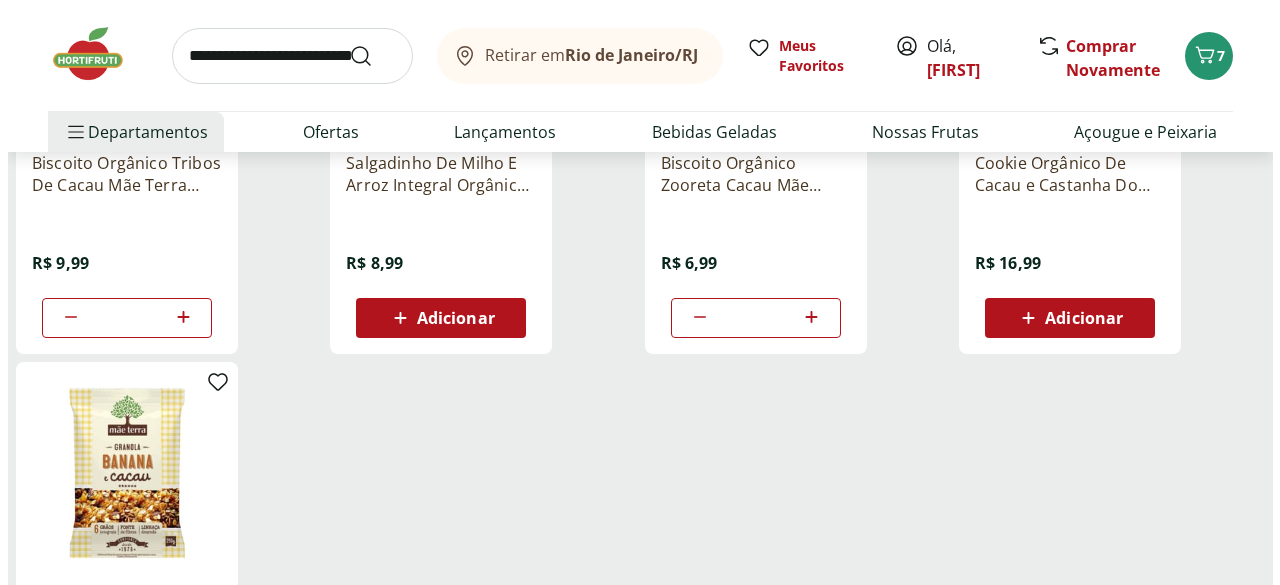 scroll, scrollTop: 1000, scrollLeft: 0, axis: vertical 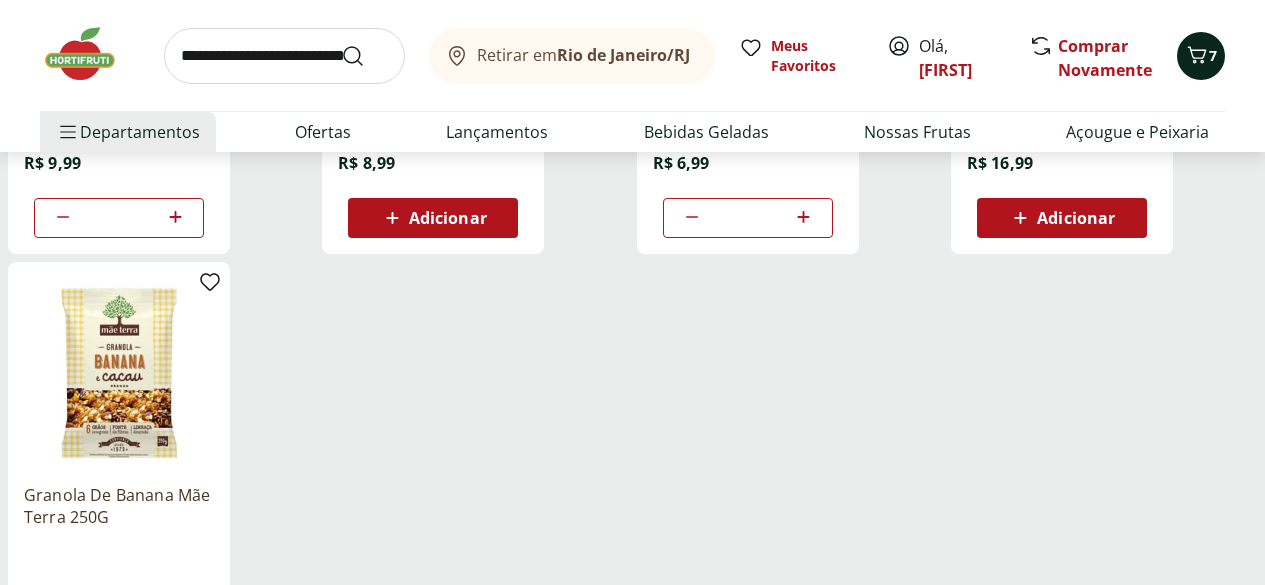 click 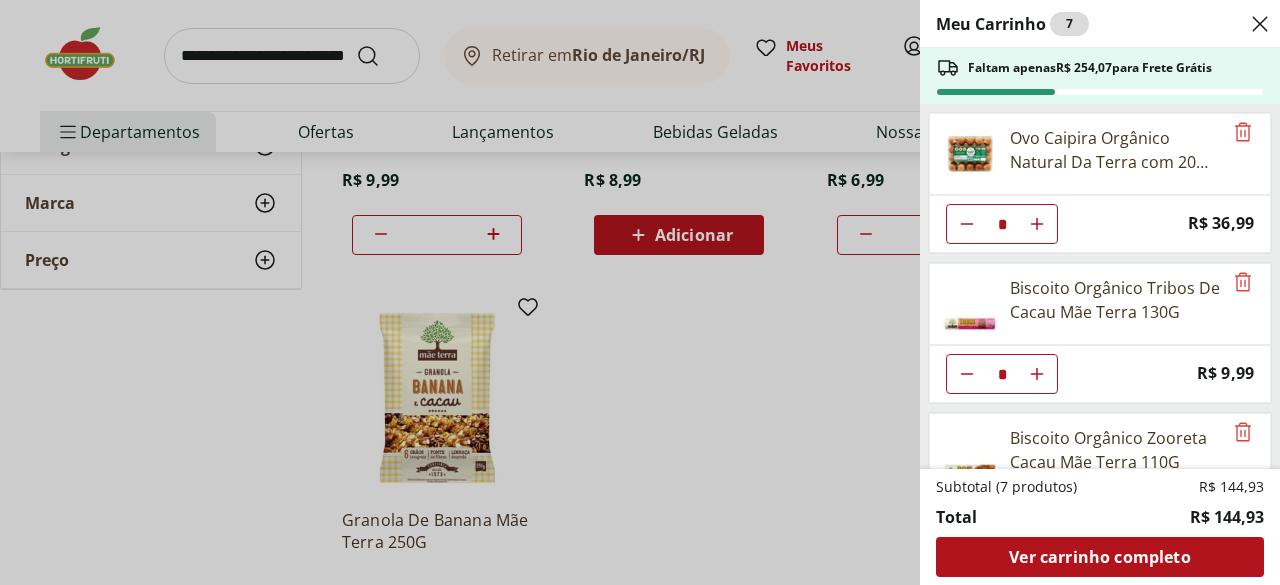 scroll, scrollTop: 93, scrollLeft: 0, axis: vertical 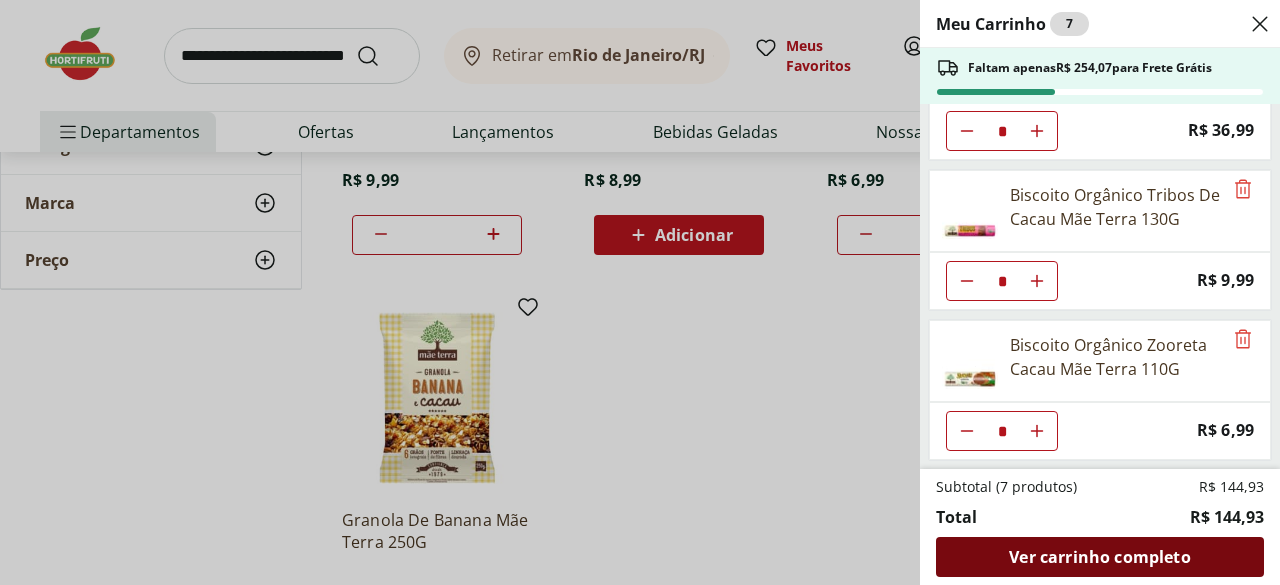 click on "Ver carrinho completo" at bounding box center [1099, 557] 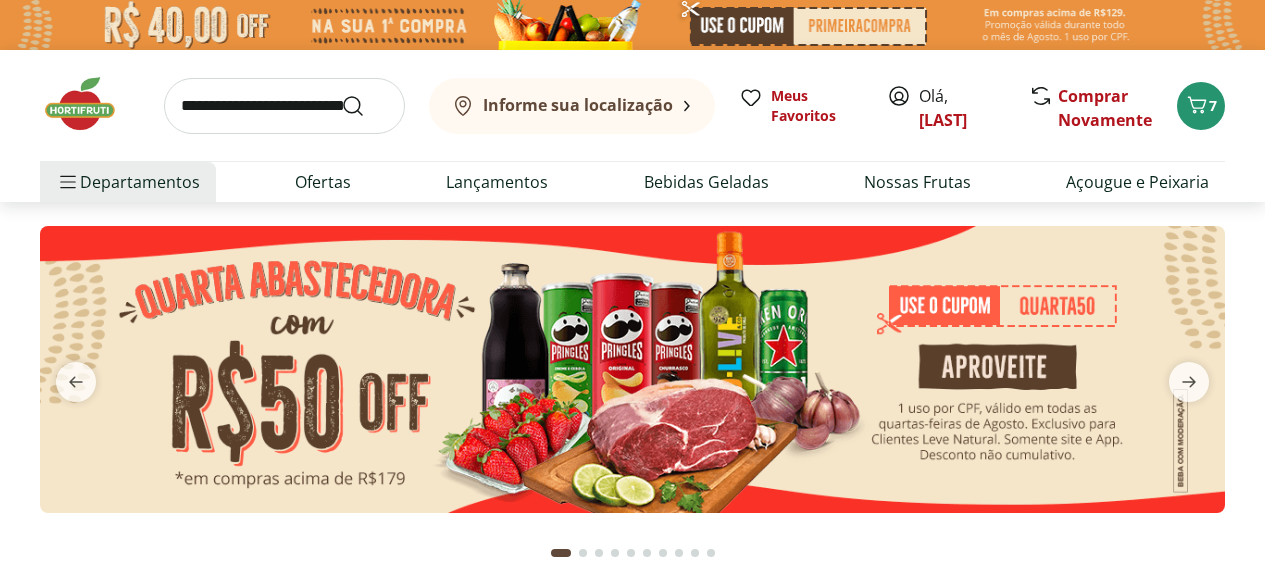scroll, scrollTop: 0, scrollLeft: 0, axis: both 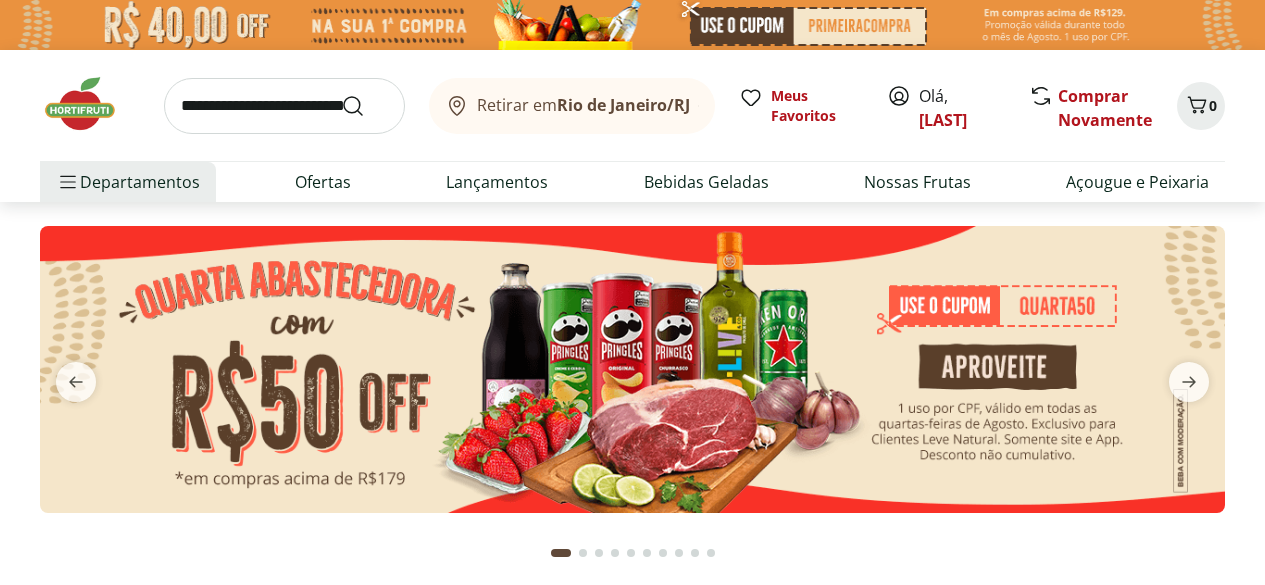 click on "Retirar em [CITY]/[STATE]" at bounding box center (567, 106) 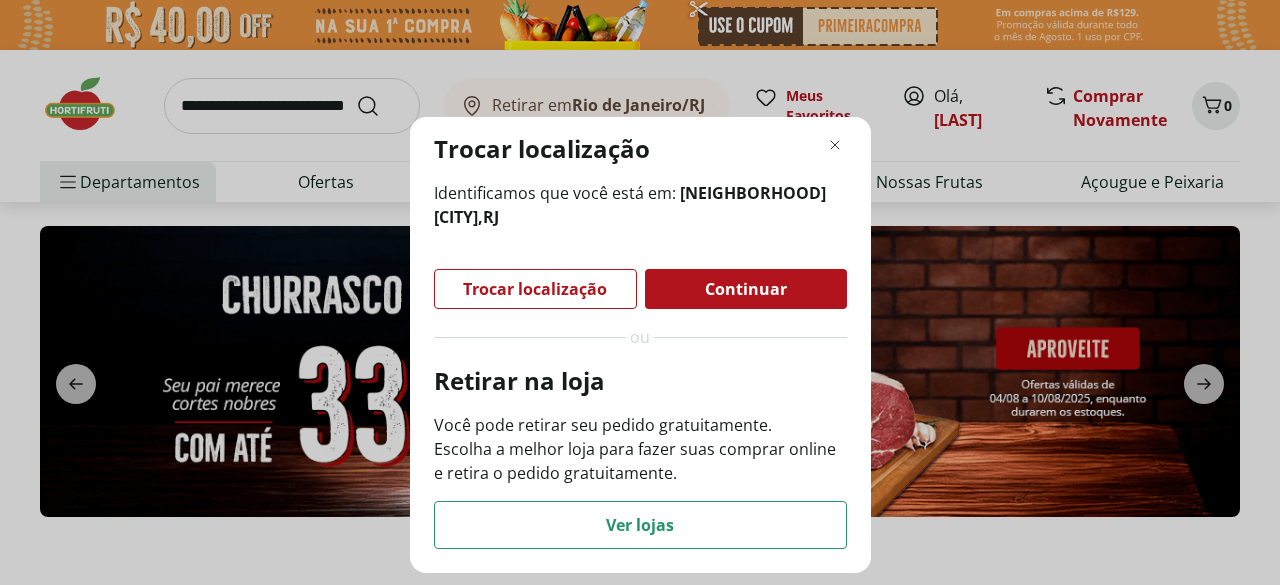 click on "Trocar localização" at bounding box center (535, 289) 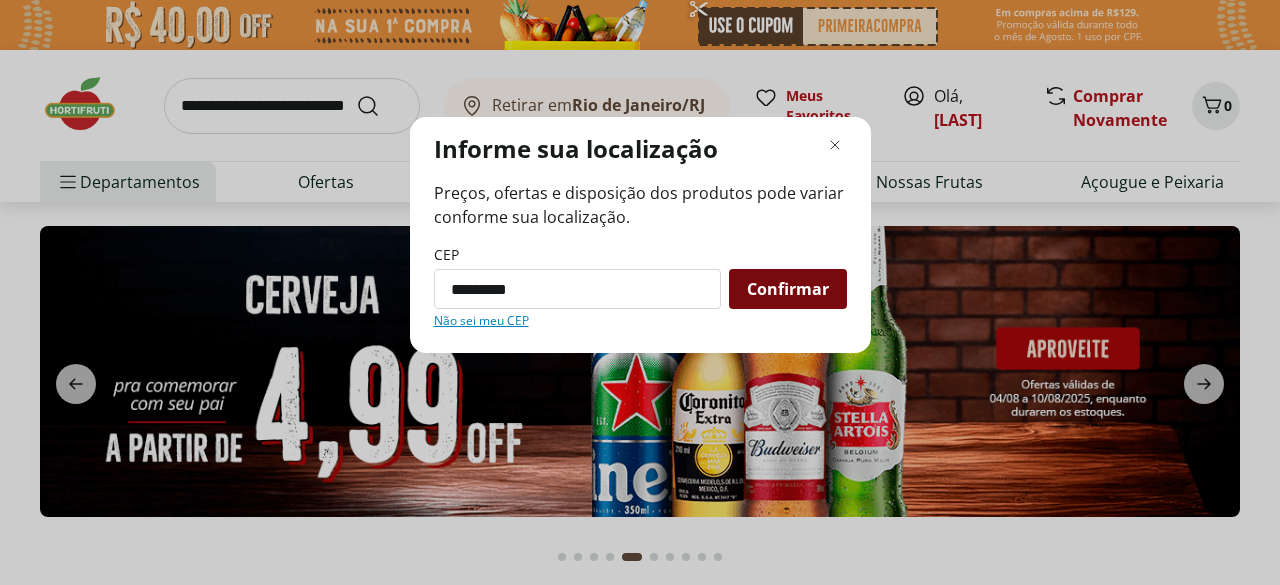 type on "*********" 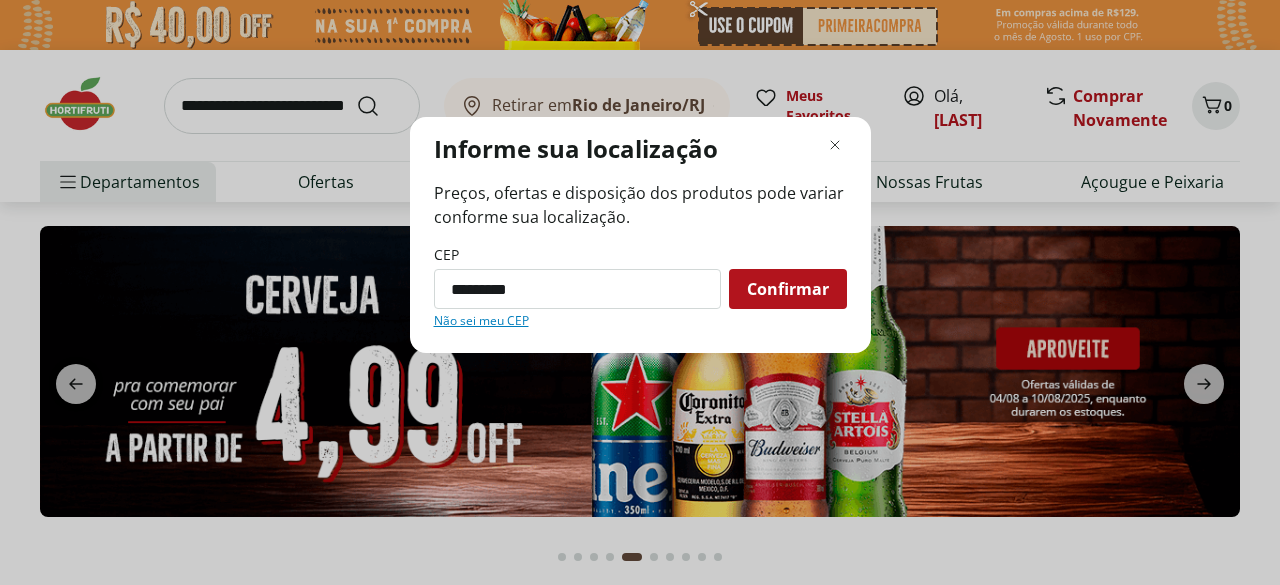 click on "Confirmar" at bounding box center (788, 289) 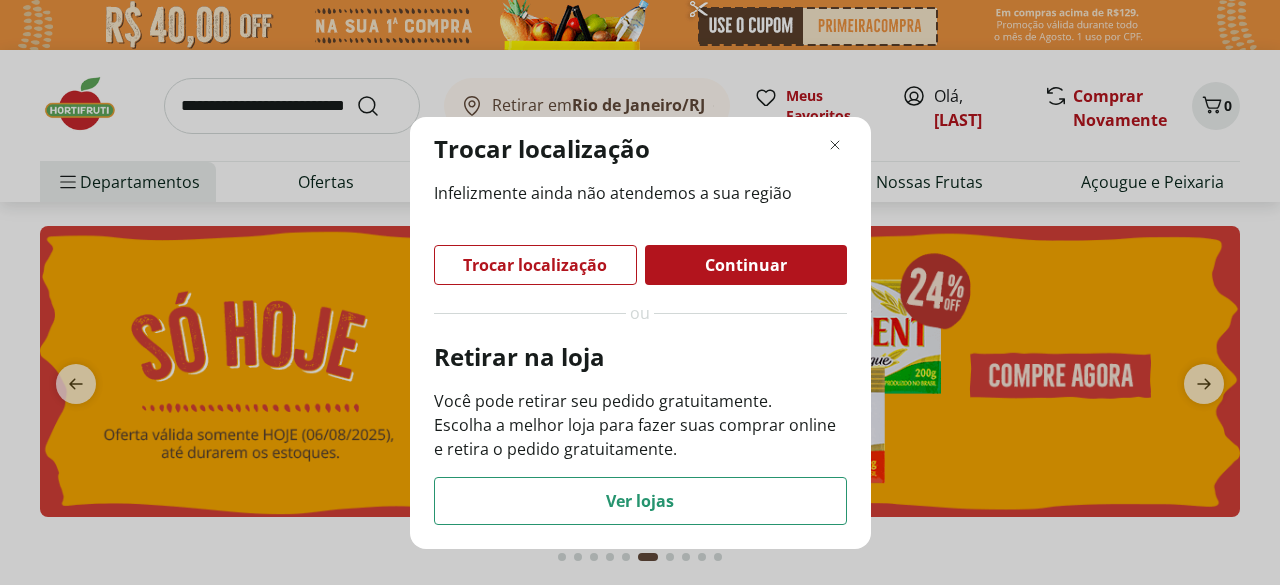 click on "Continuar" at bounding box center (746, 265) 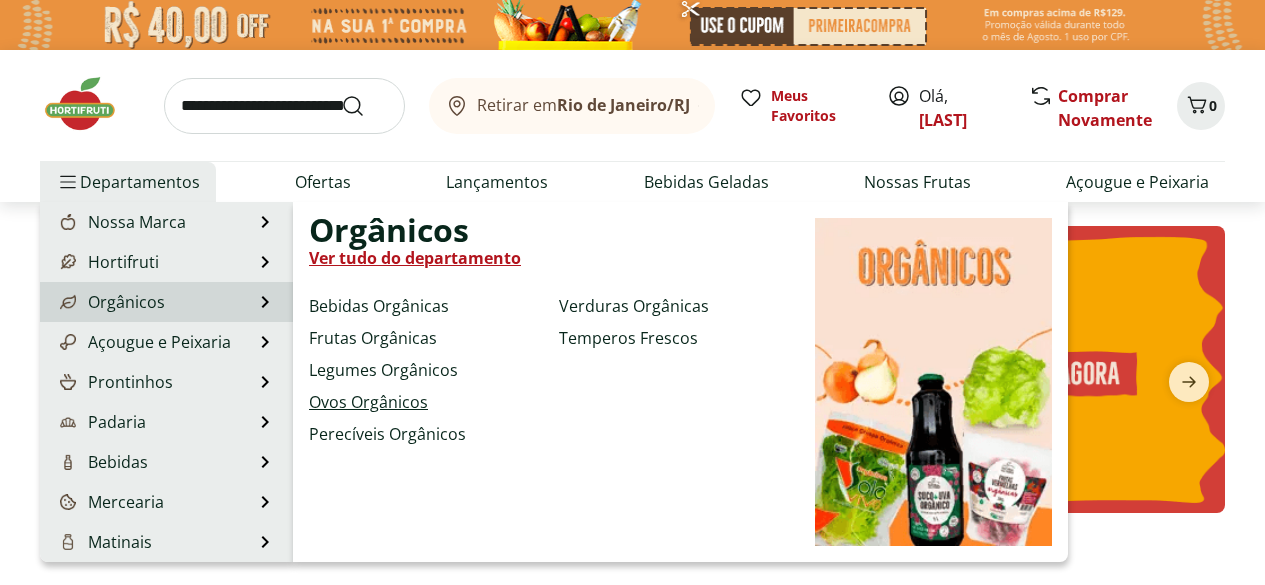 click on "Ovos Orgânicos" at bounding box center [368, 402] 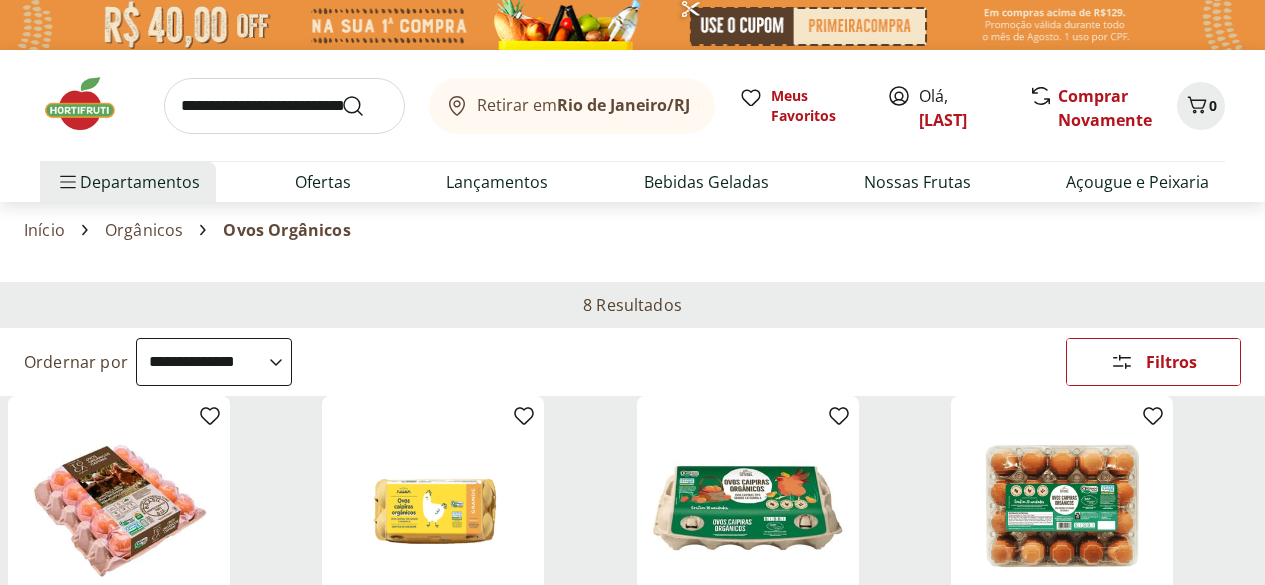 click on "**********" at bounding box center [214, 362] 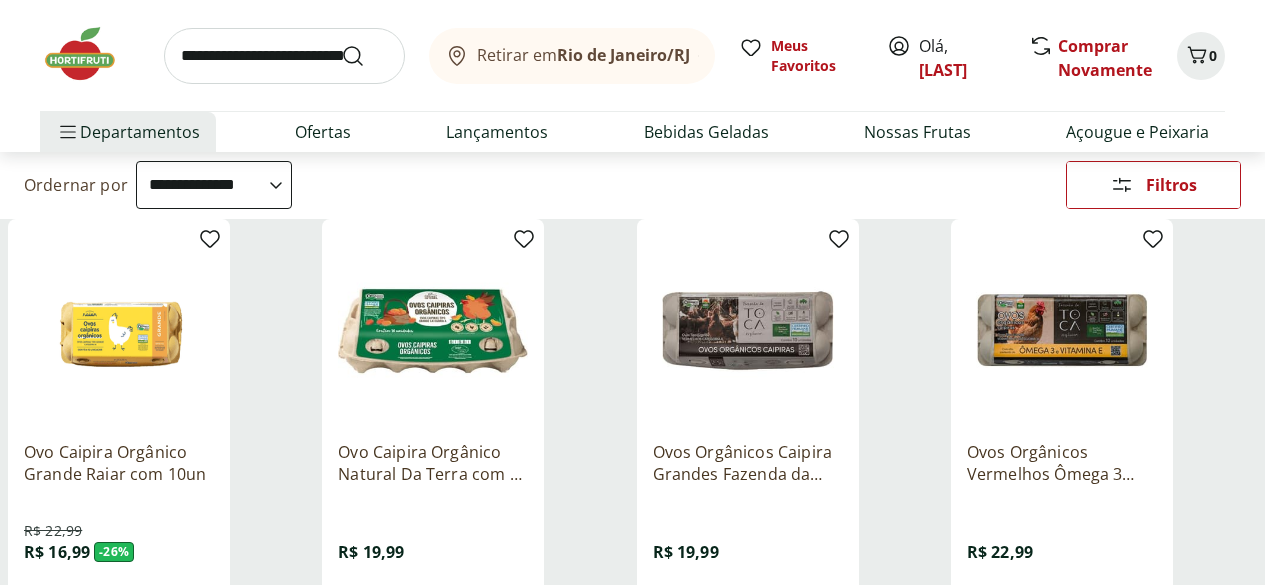 scroll, scrollTop: 200, scrollLeft: 0, axis: vertical 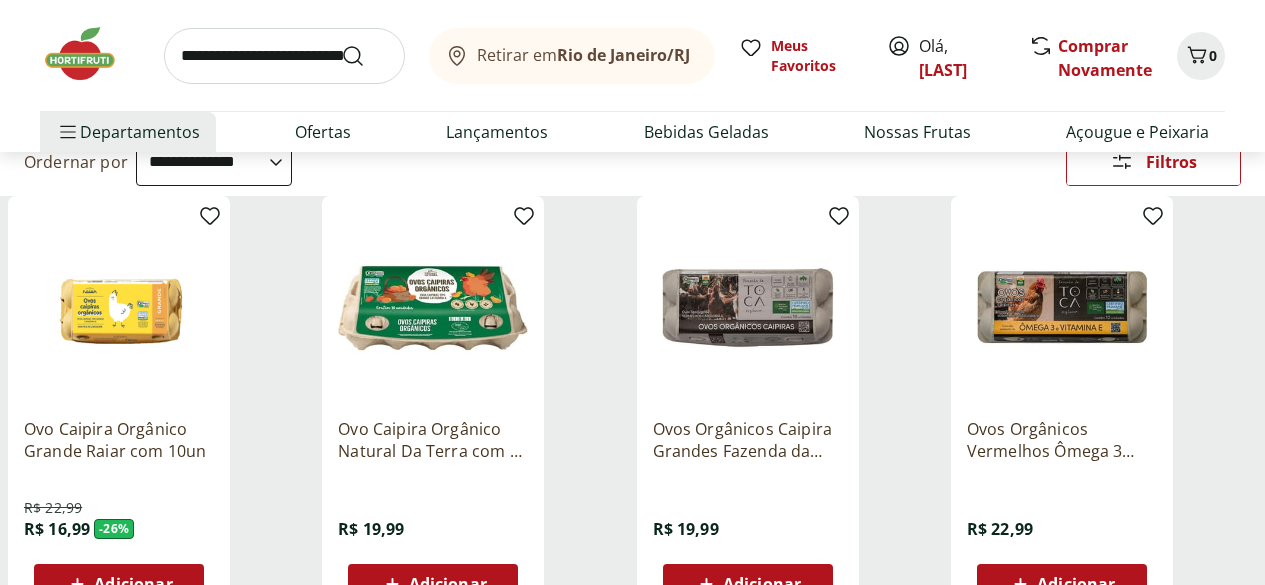 click on "Adicionar" at bounding box center [133, 584] 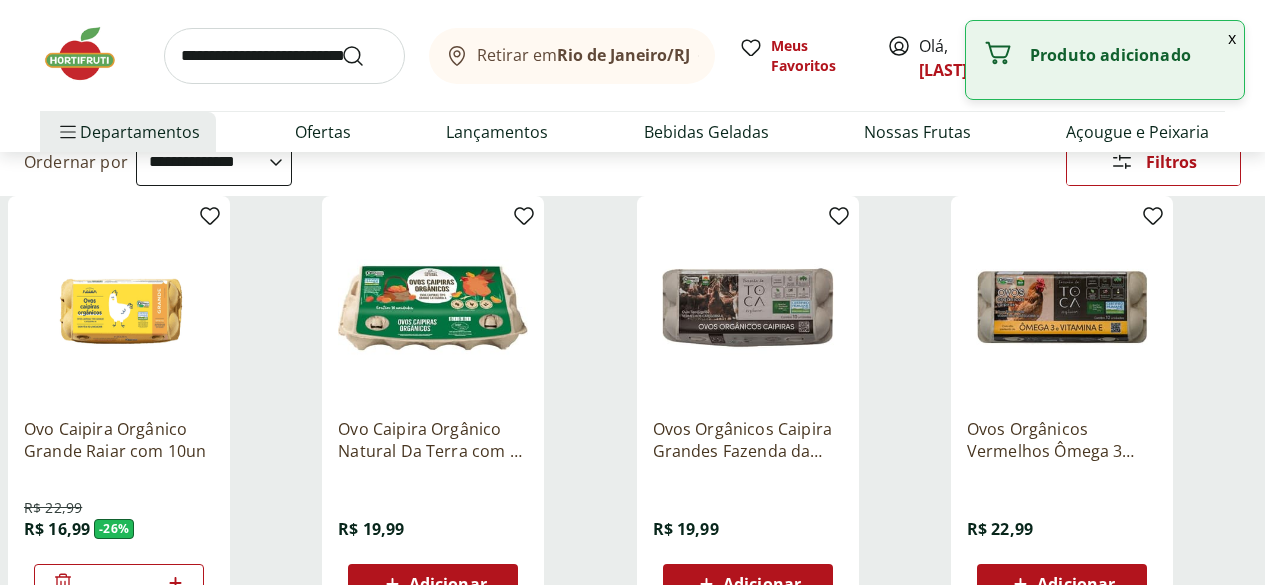 click 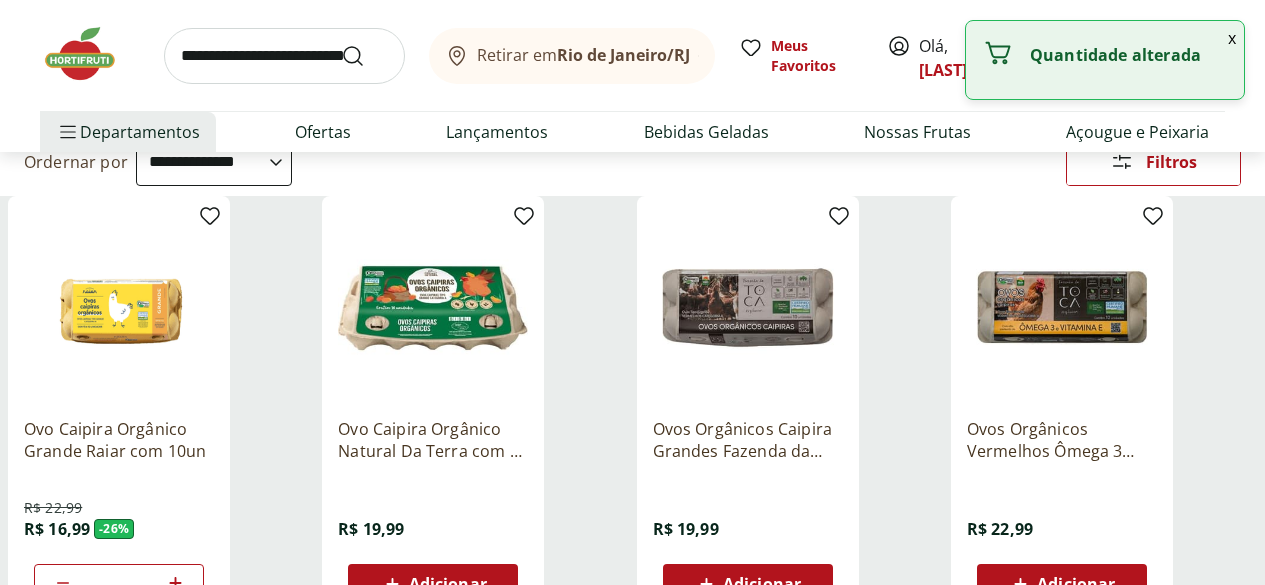 click 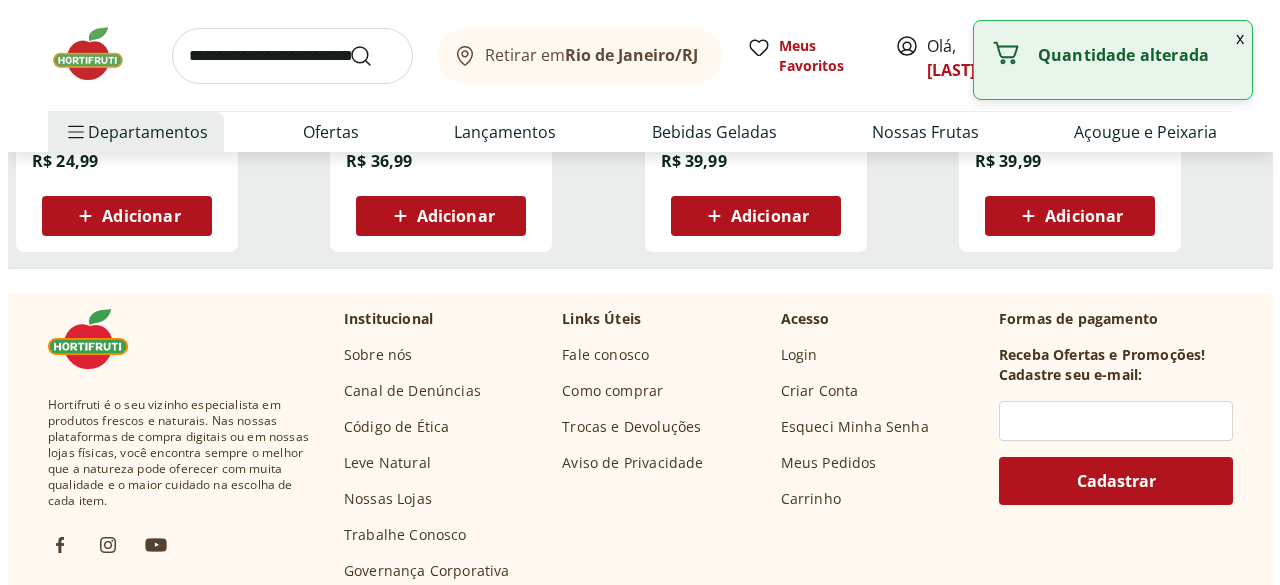 scroll, scrollTop: 300, scrollLeft: 0, axis: vertical 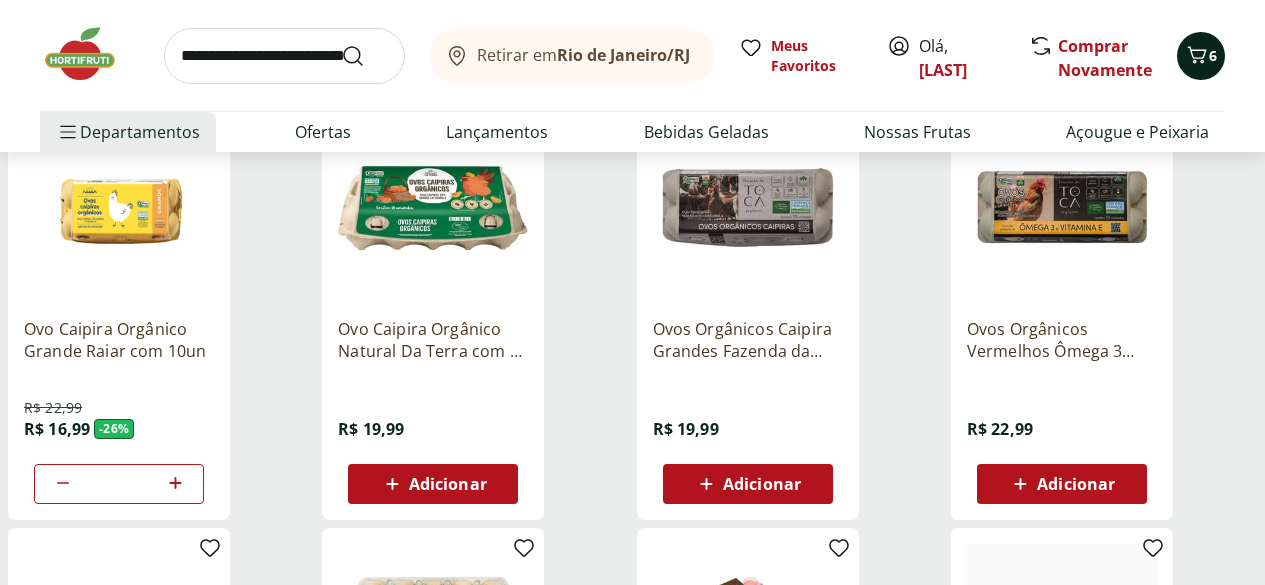 click 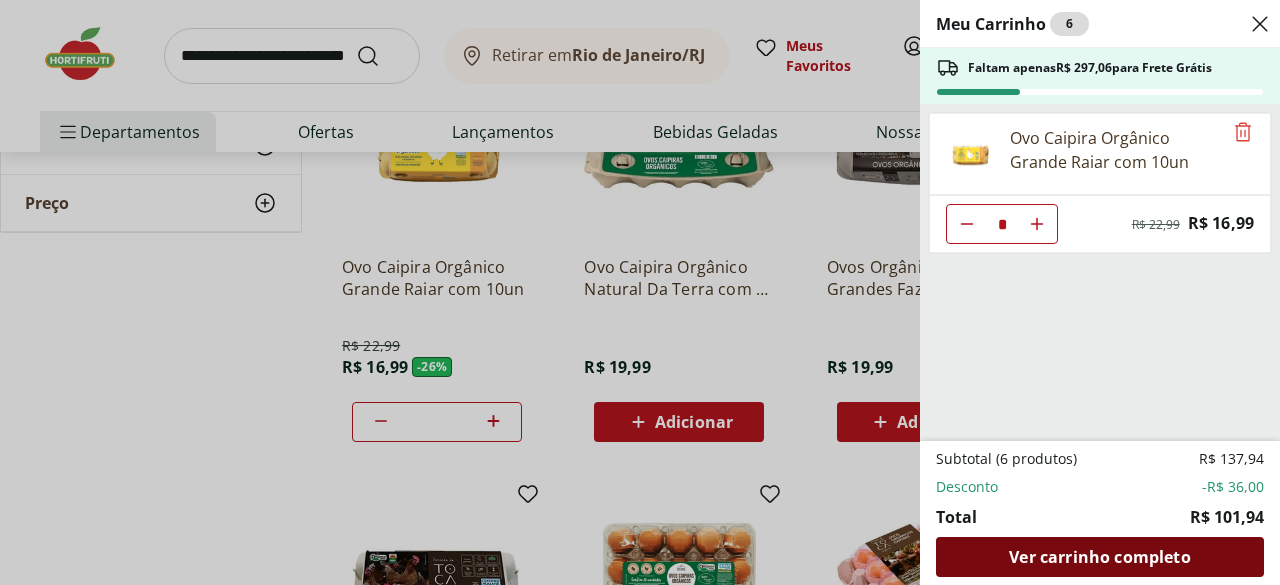 click on "Ver carrinho completo" at bounding box center [1099, 557] 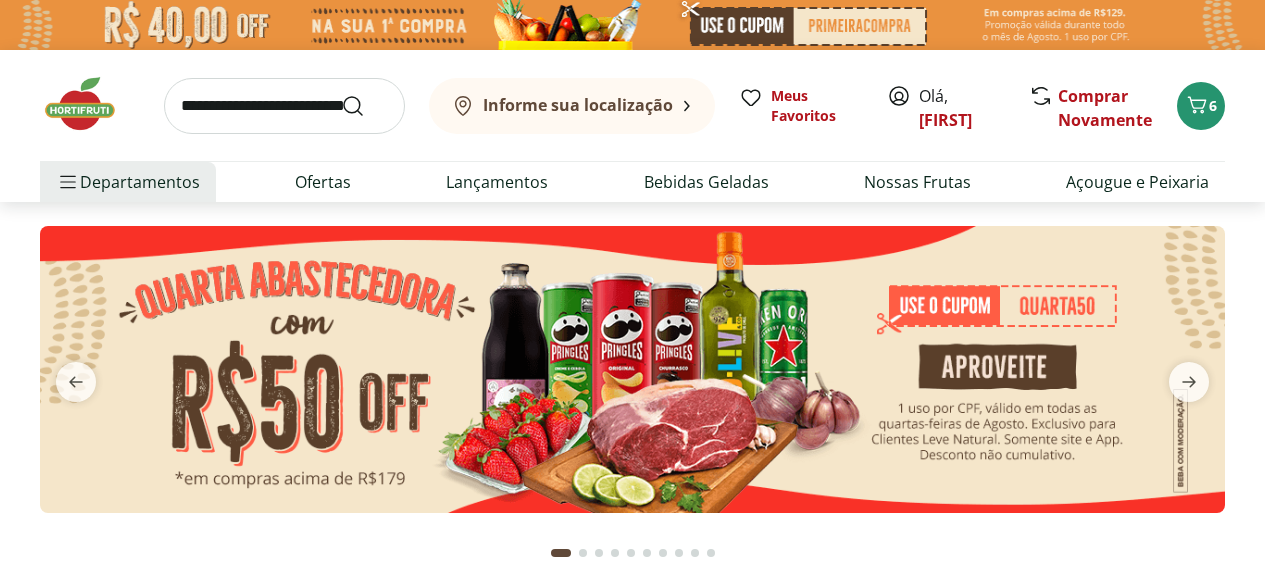 scroll, scrollTop: 0, scrollLeft: 0, axis: both 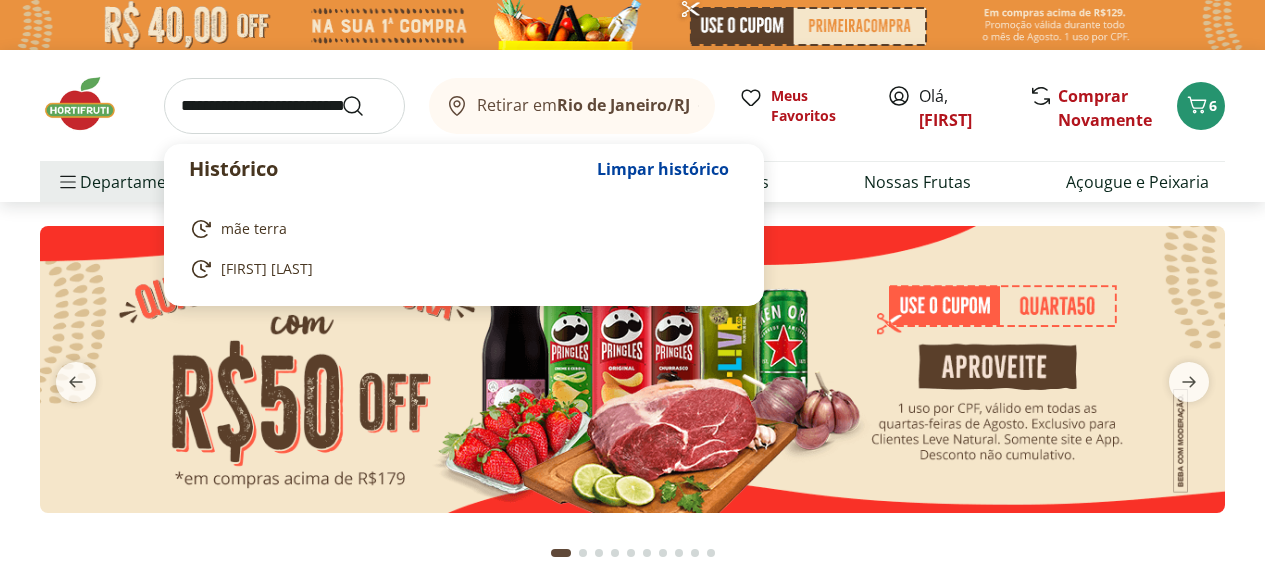 click at bounding box center [284, 106] 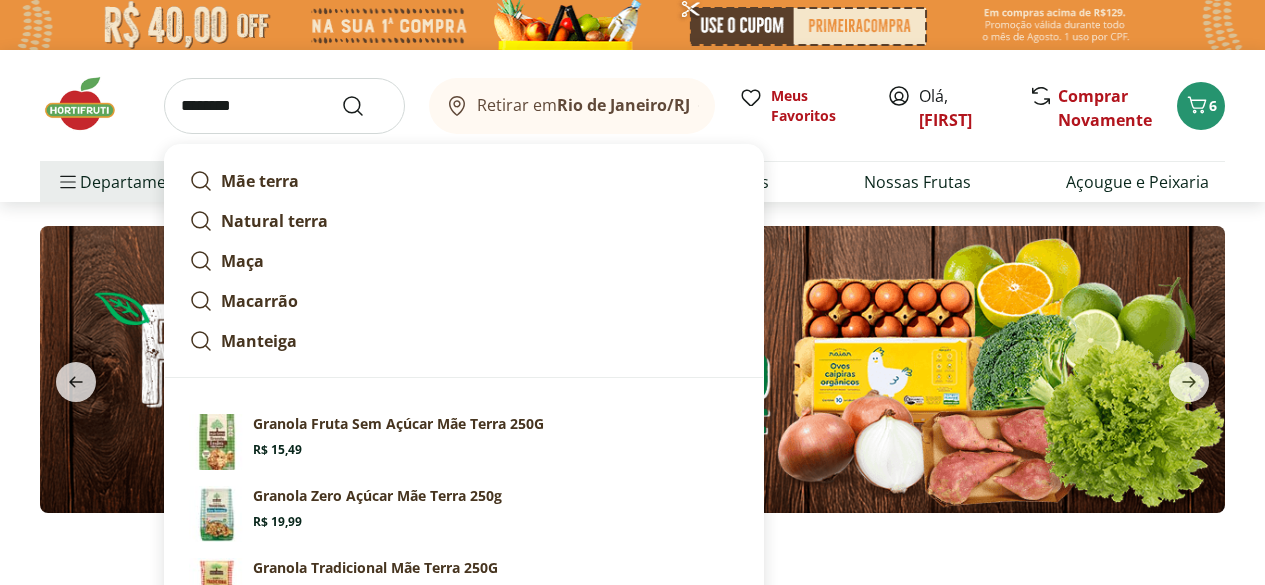 click on "Mãe terra" at bounding box center [260, 181] 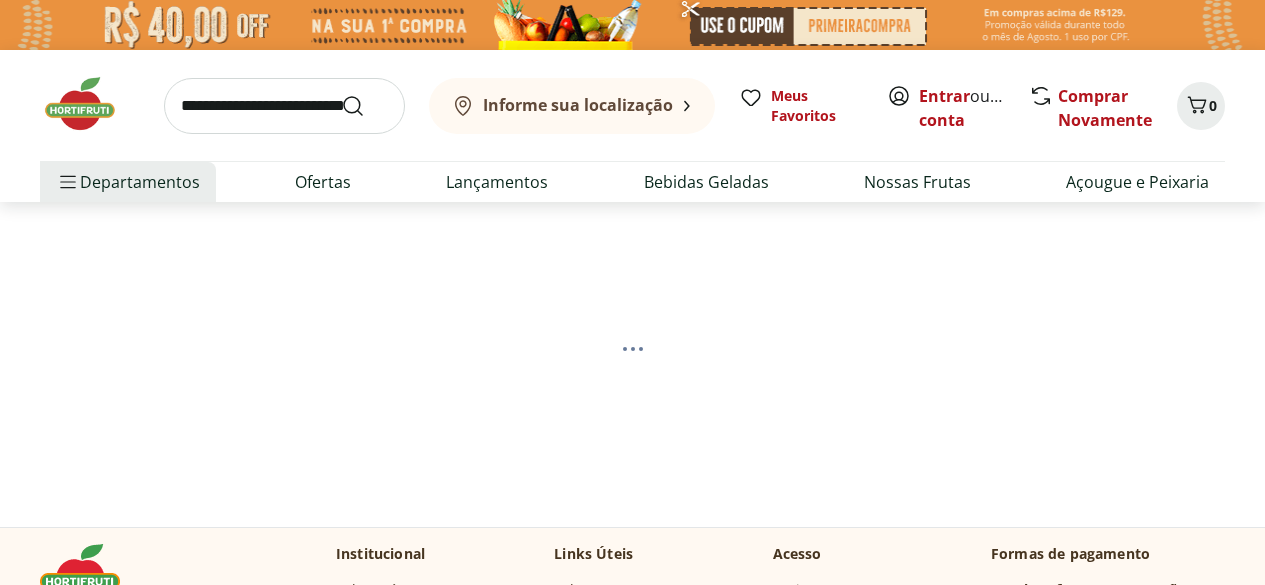 scroll, scrollTop: 0, scrollLeft: 0, axis: both 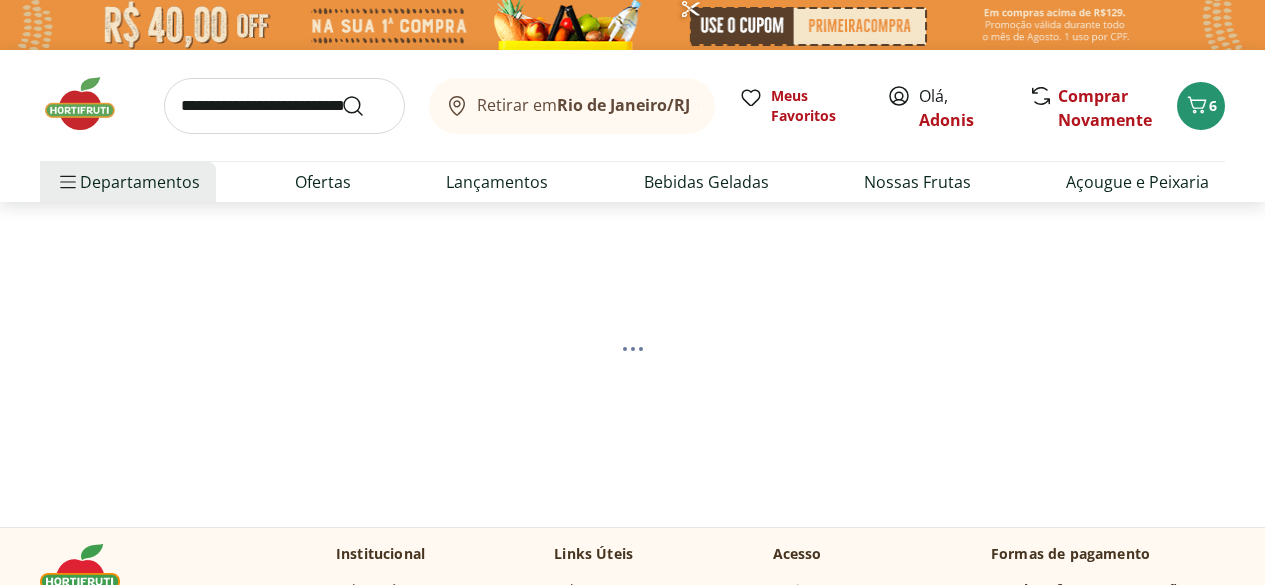 select on "**********" 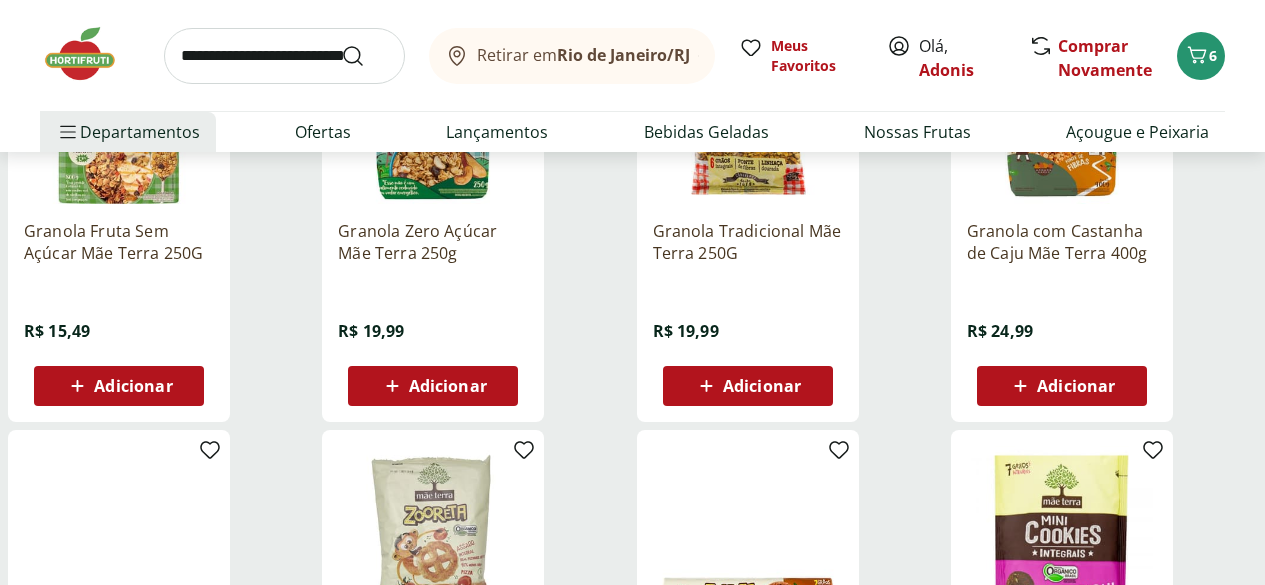scroll, scrollTop: 800, scrollLeft: 0, axis: vertical 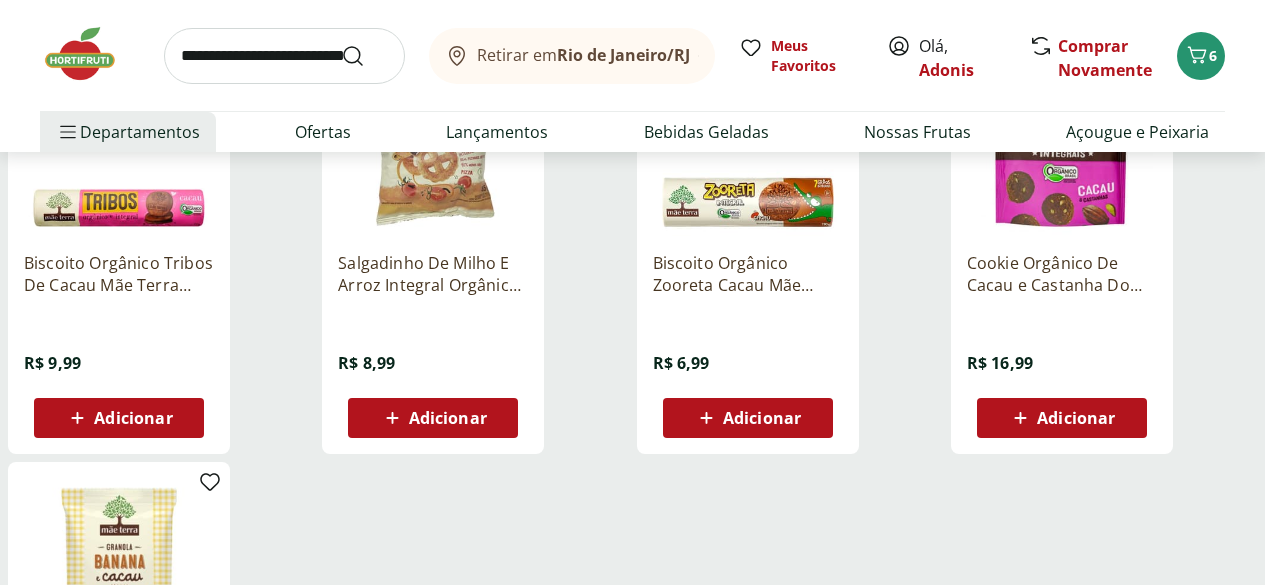 click on "Adicionar" at bounding box center [133, 418] 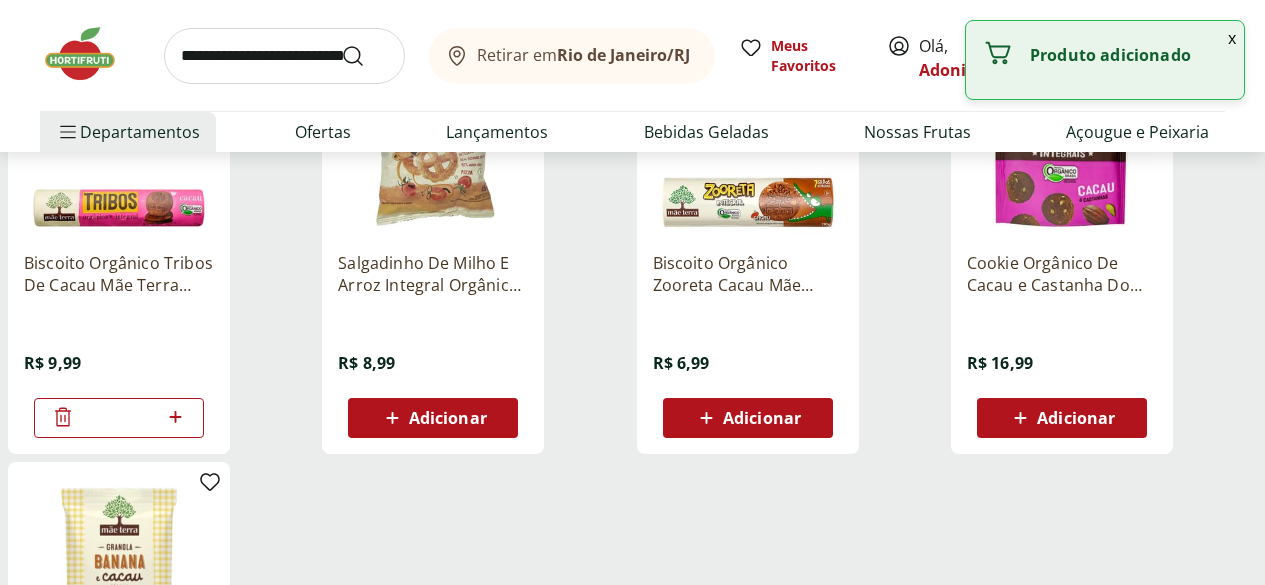 click 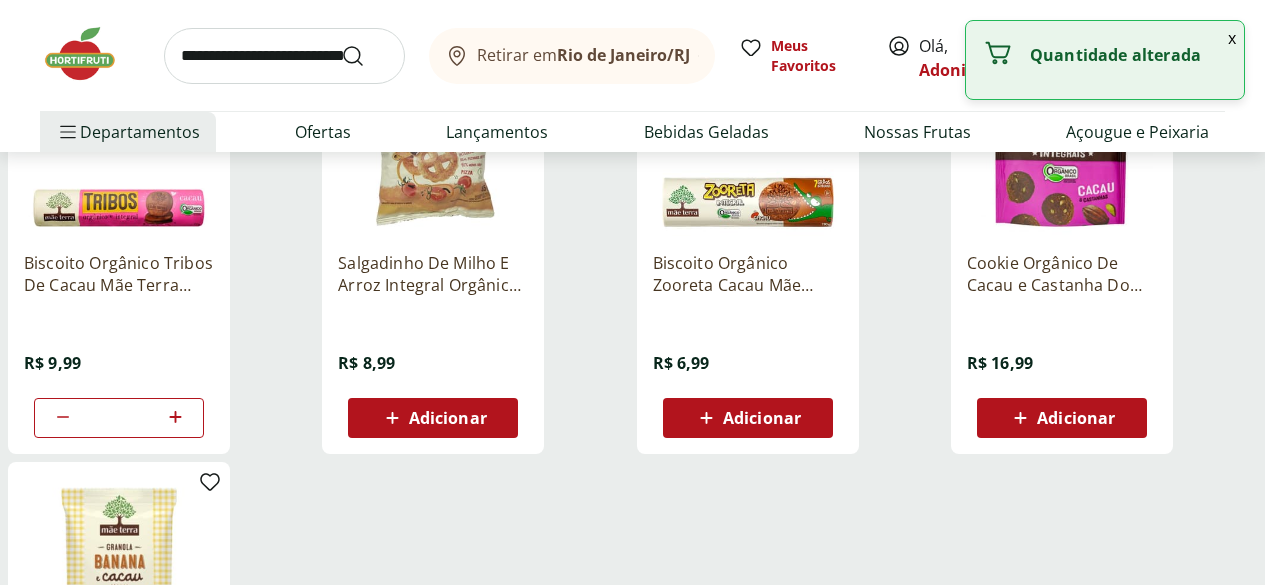click on "Adicionar" at bounding box center [762, 418] 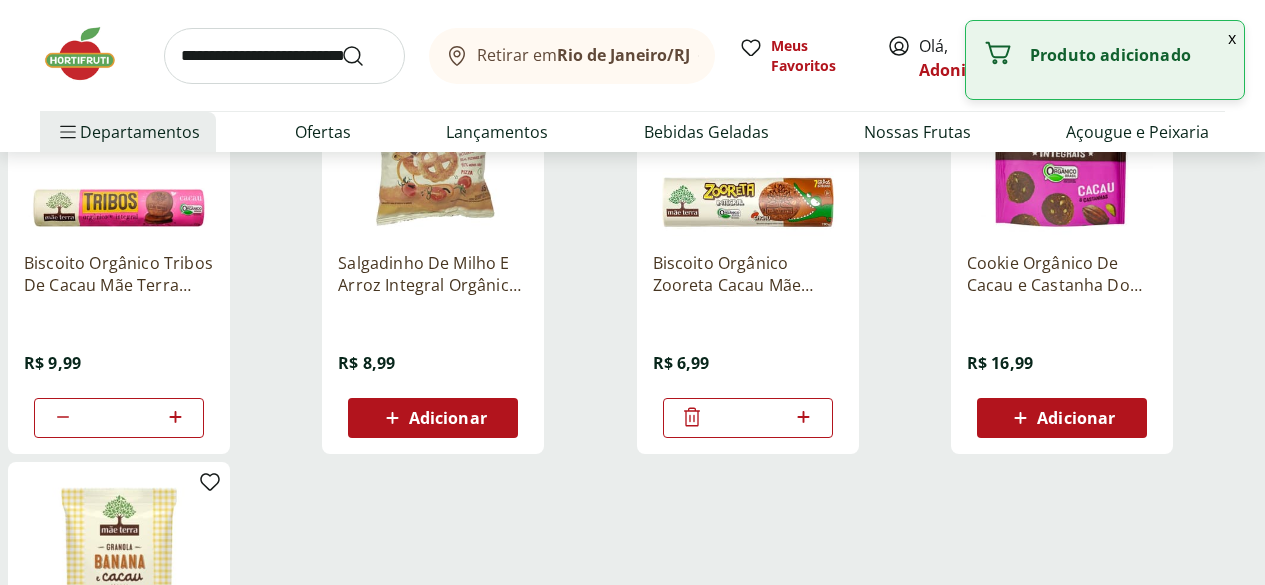 click 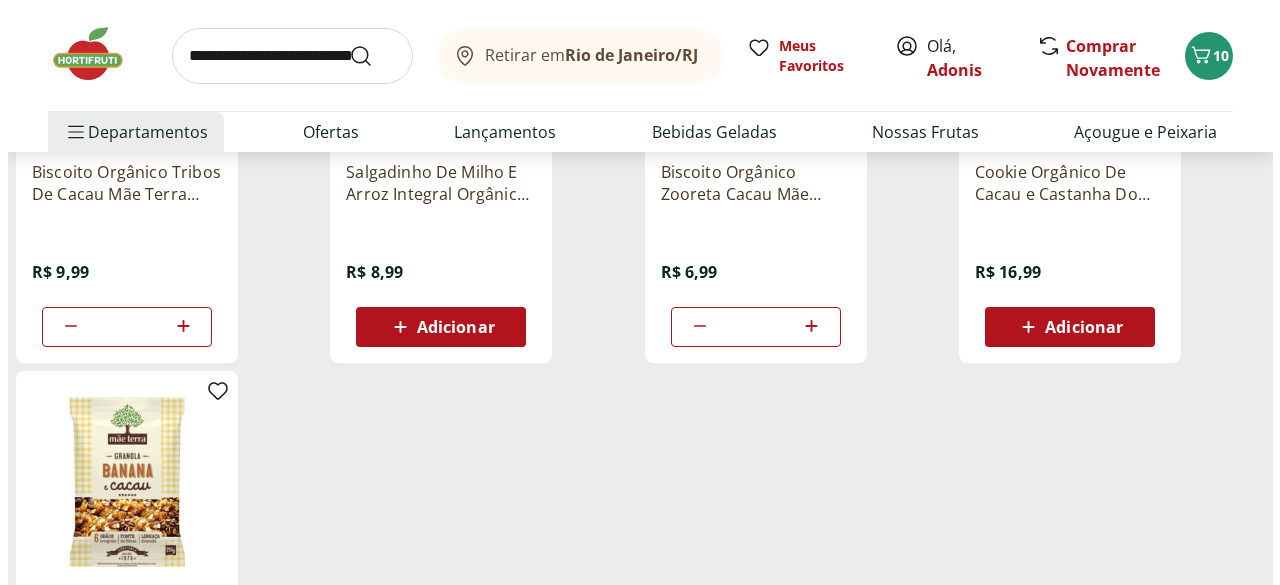 scroll, scrollTop: 700, scrollLeft: 0, axis: vertical 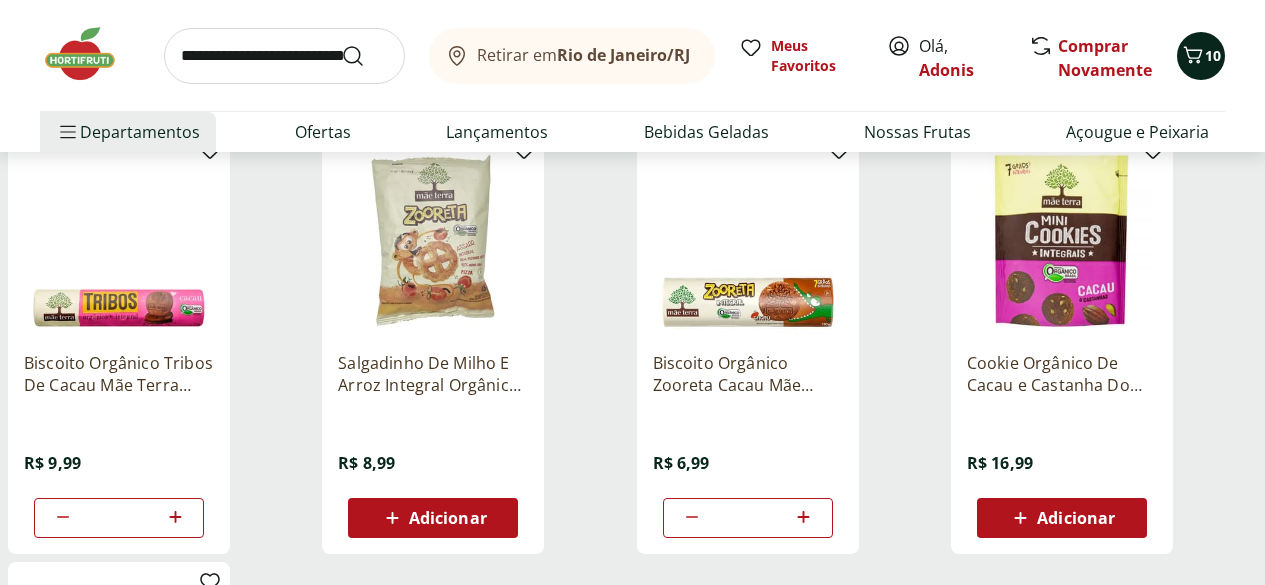 click 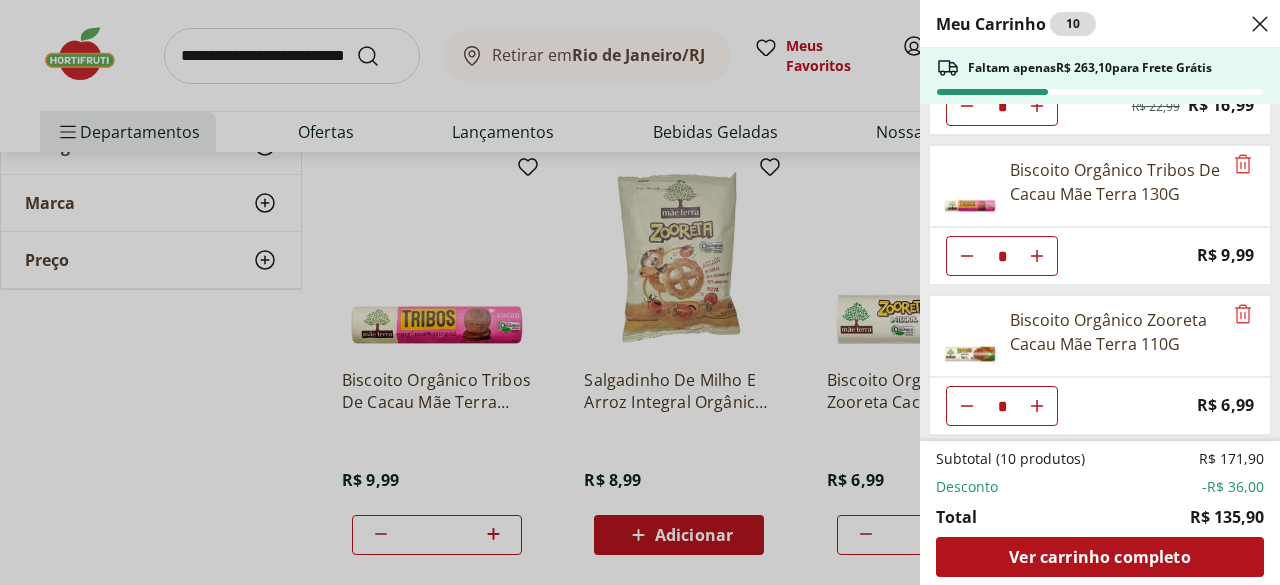 scroll, scrollTop: 121, scrollLeft: 0, axis: vertical 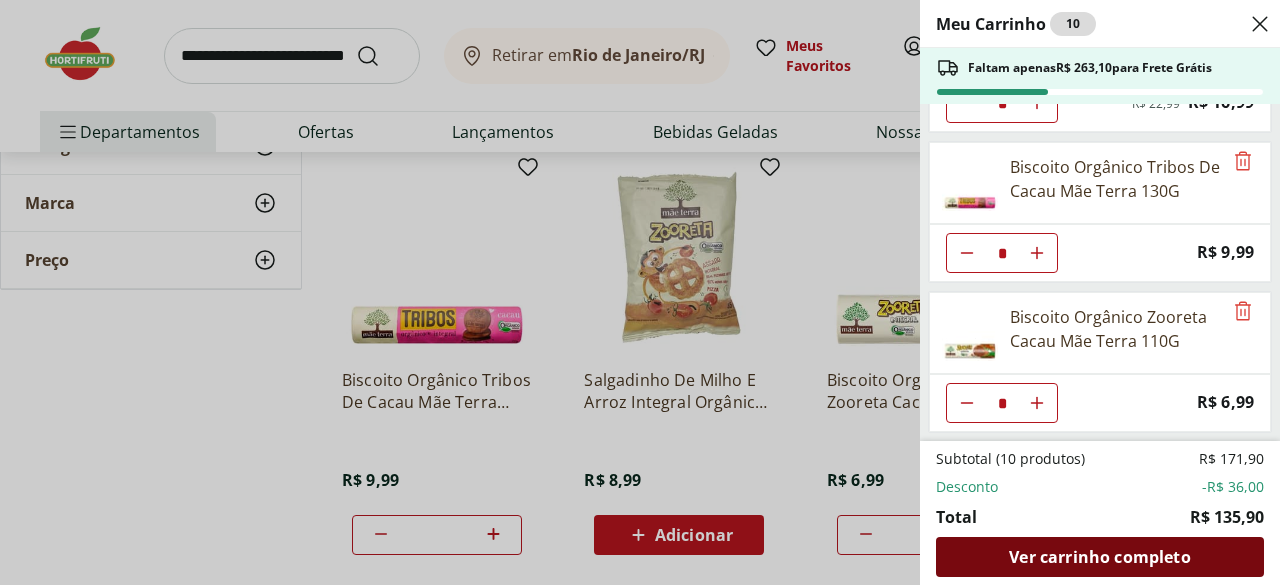 click on "Ver carrinho completo" at bounding box center [1099, 557] 